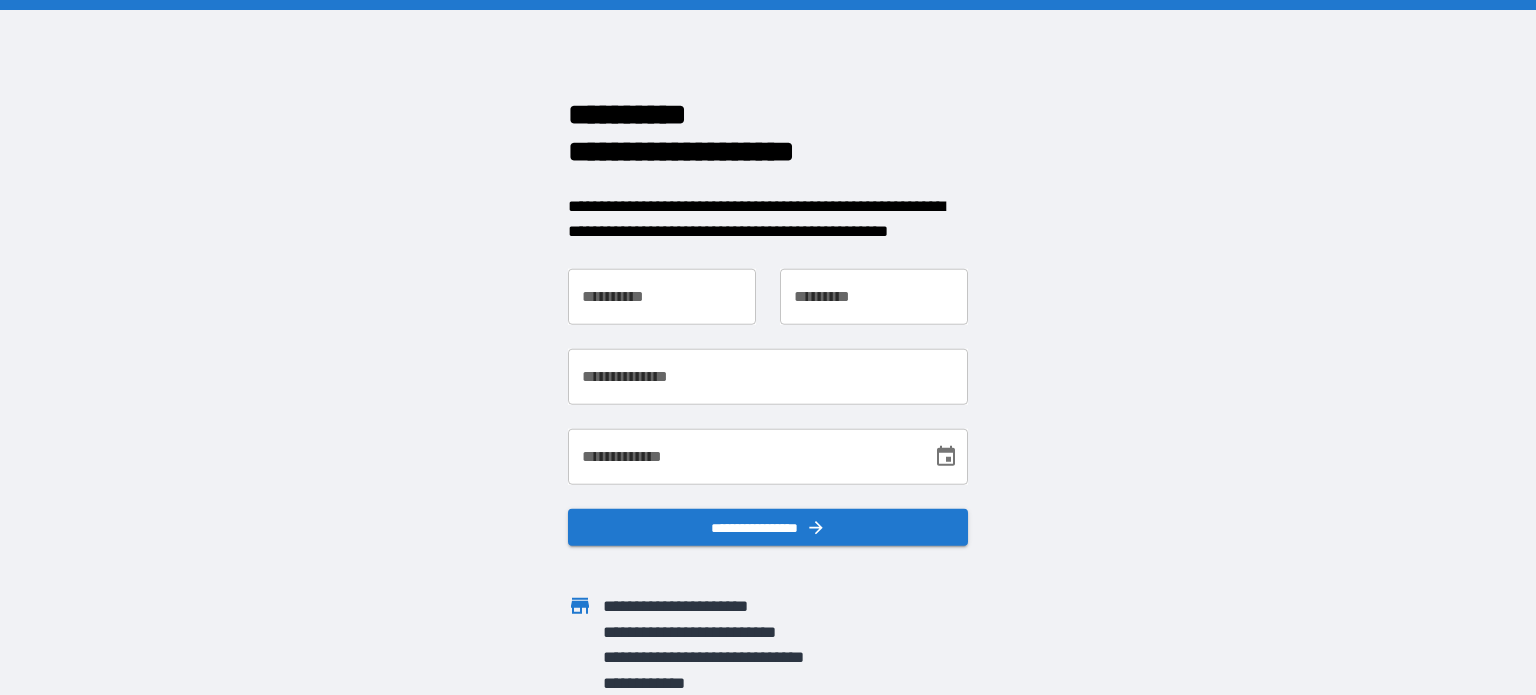 scroll, scrollTop: 0, scrollLeft: 0, axis: both 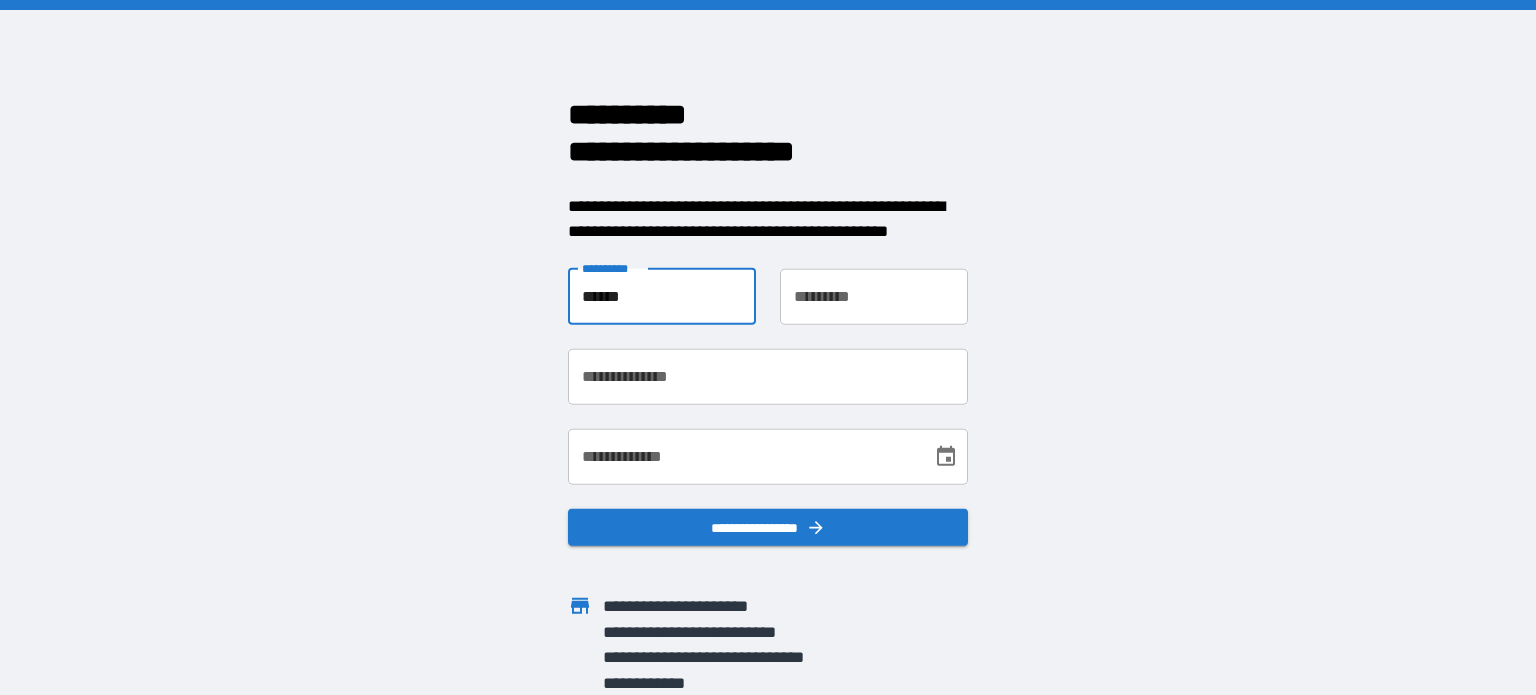type on "******" 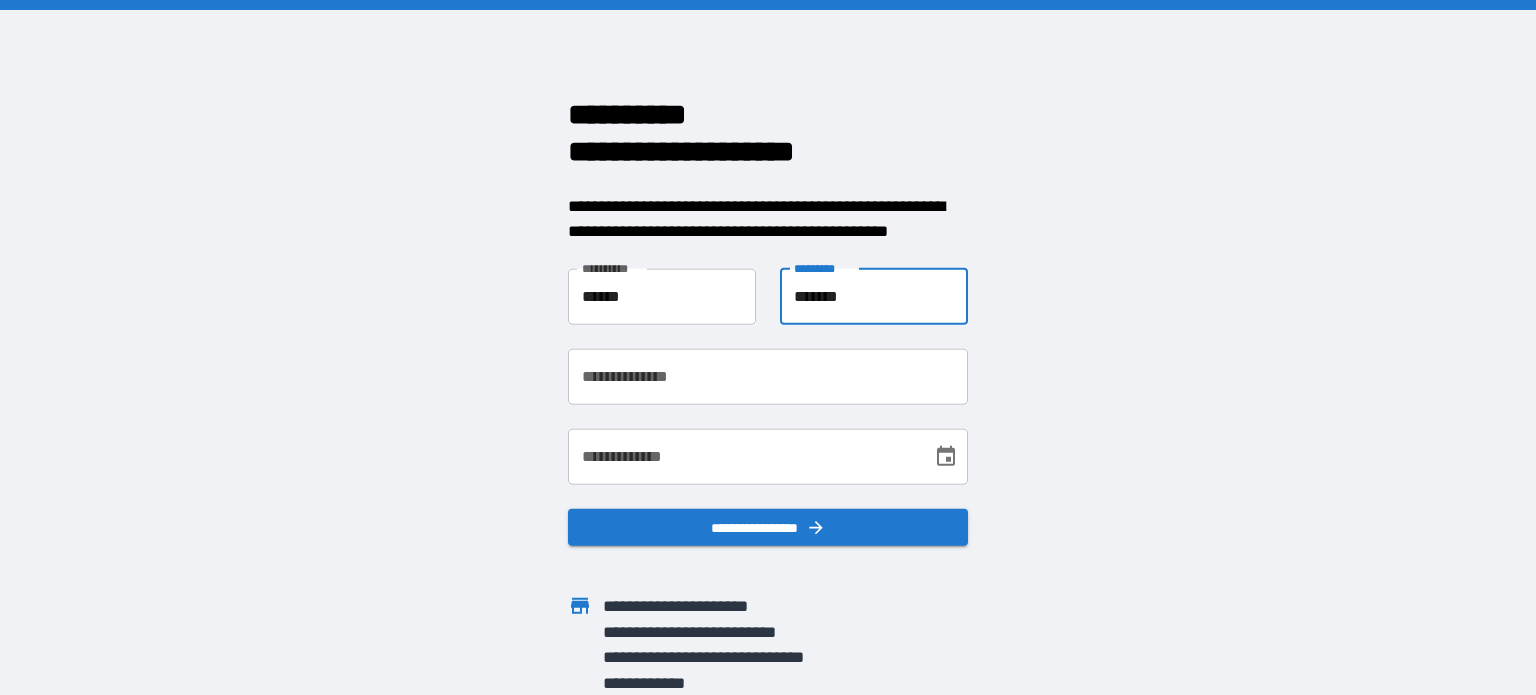type on "*******" 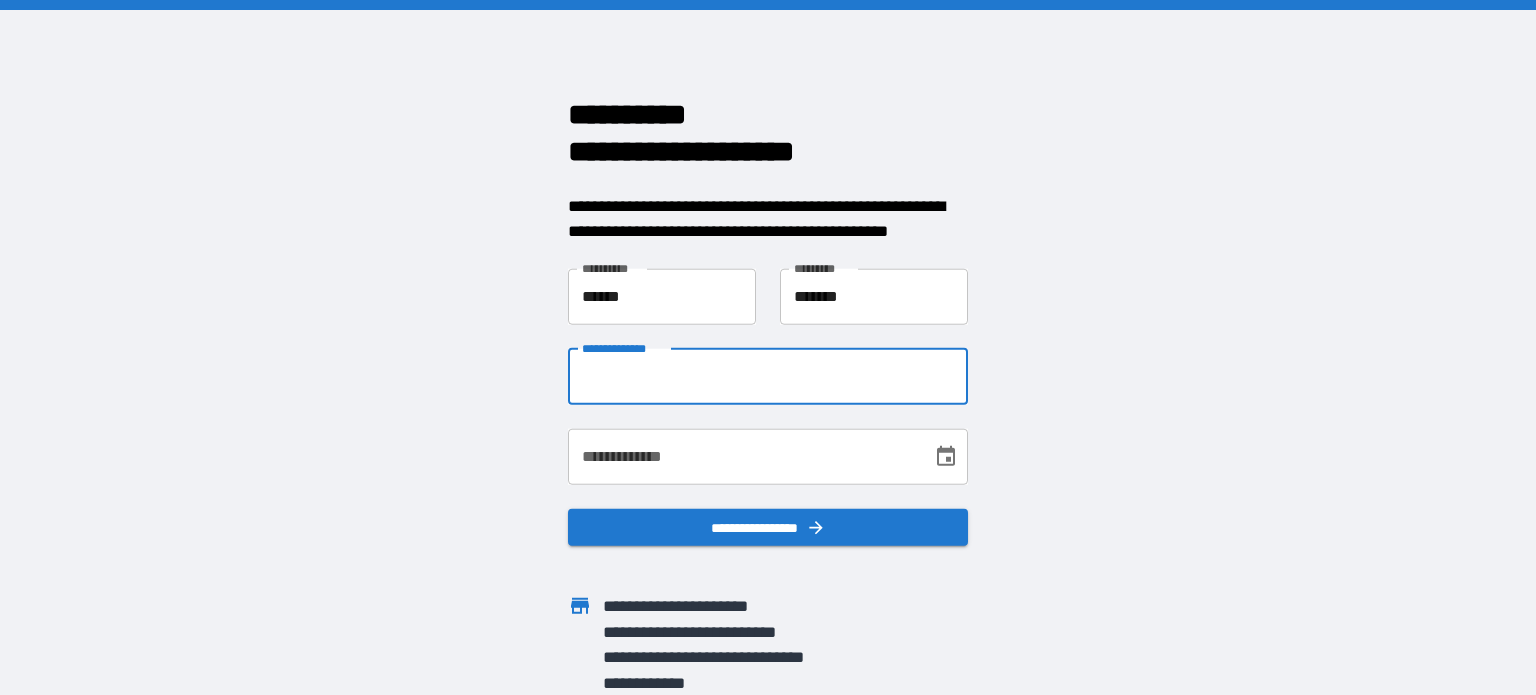 click on "**********" at bounding box center (768, 376) 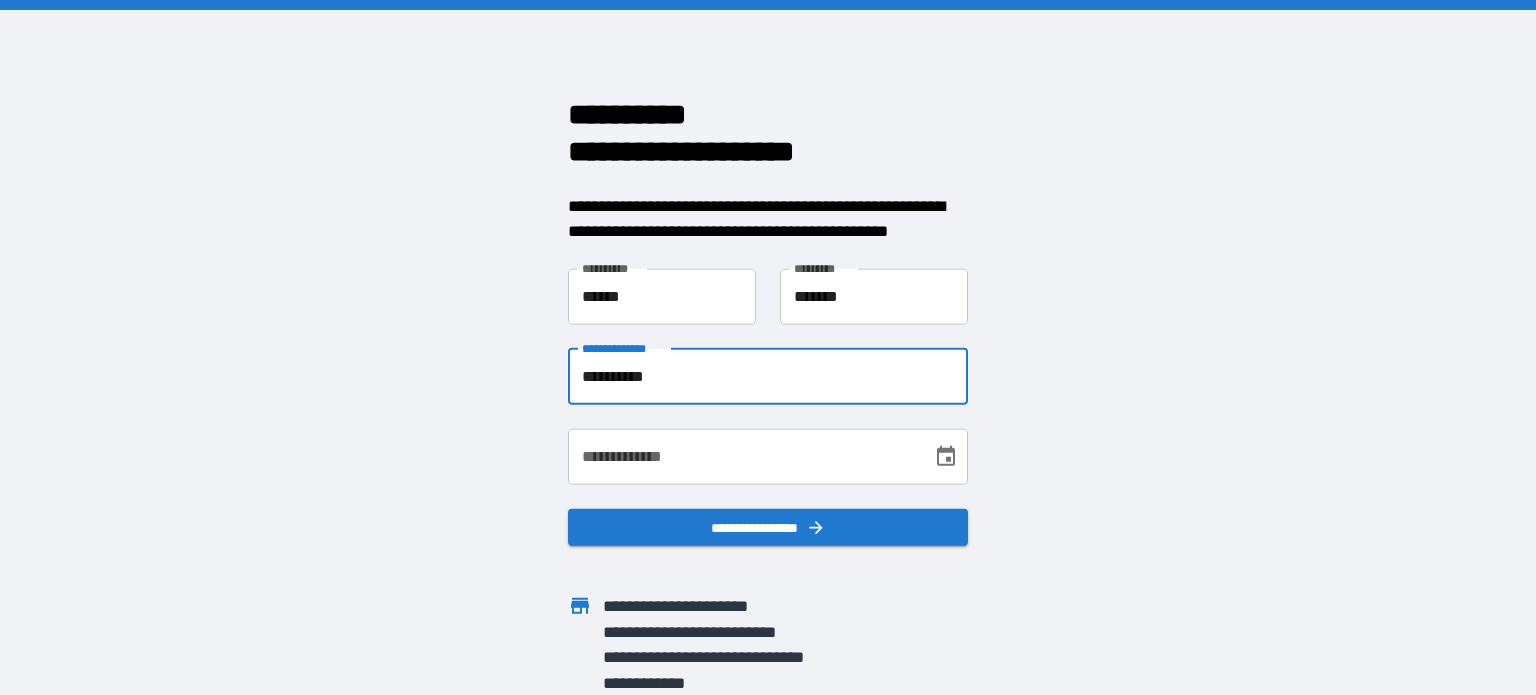 type on "**********" 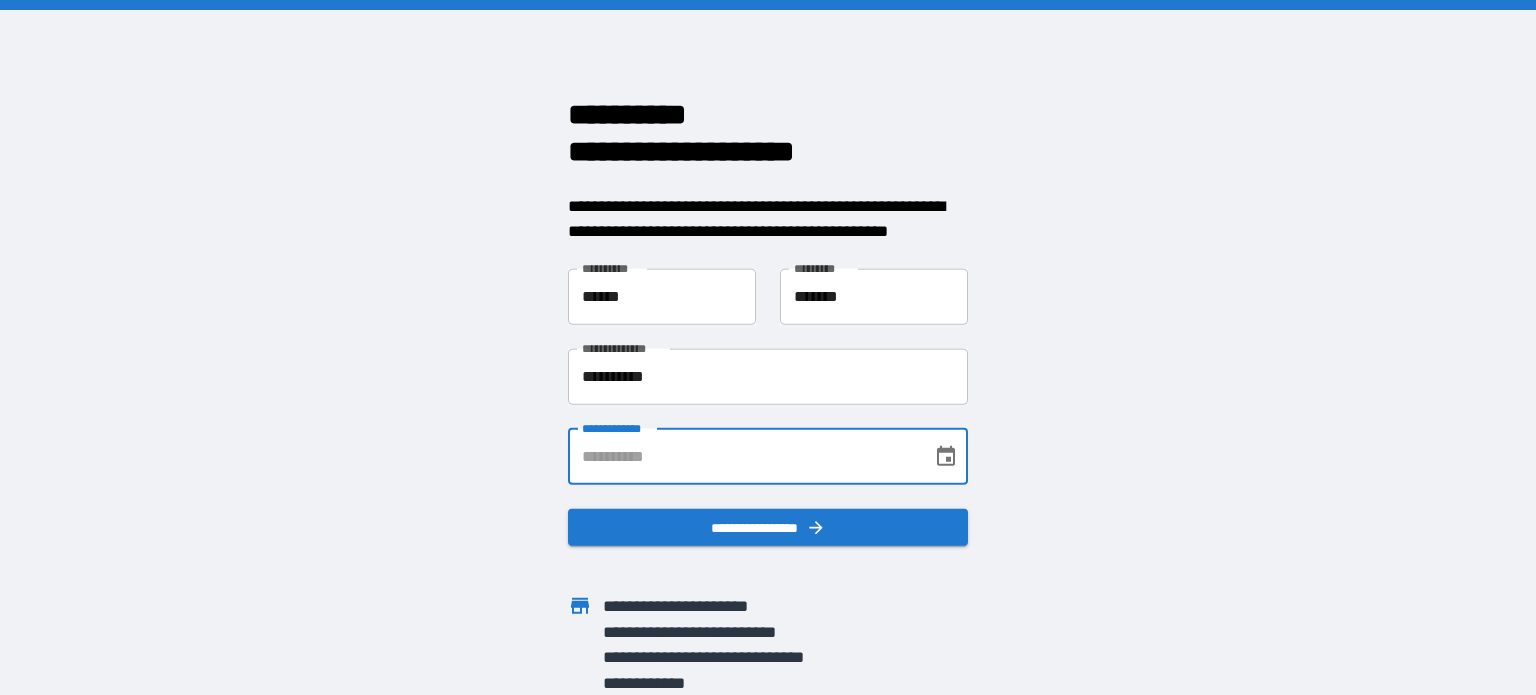 click on "**********" at bounding box center (743, 456) 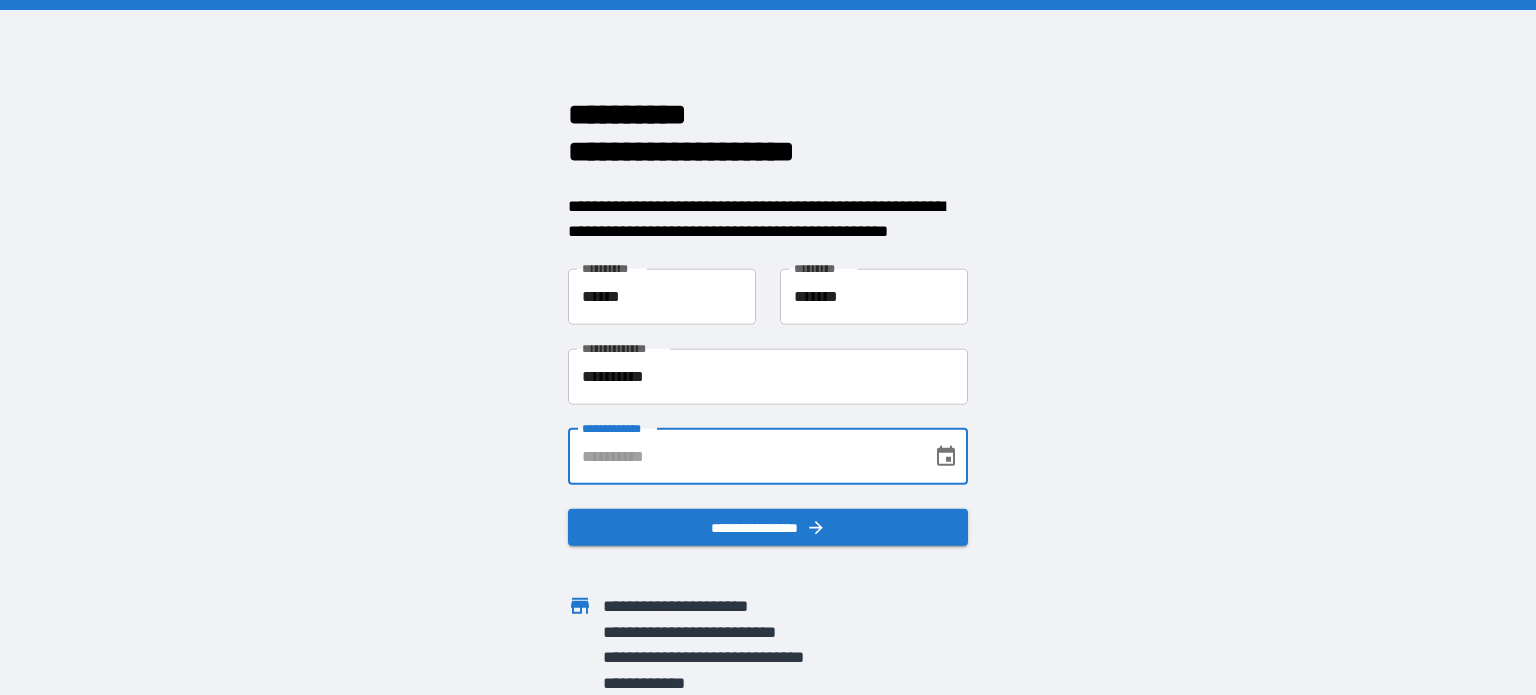 type on "**********" 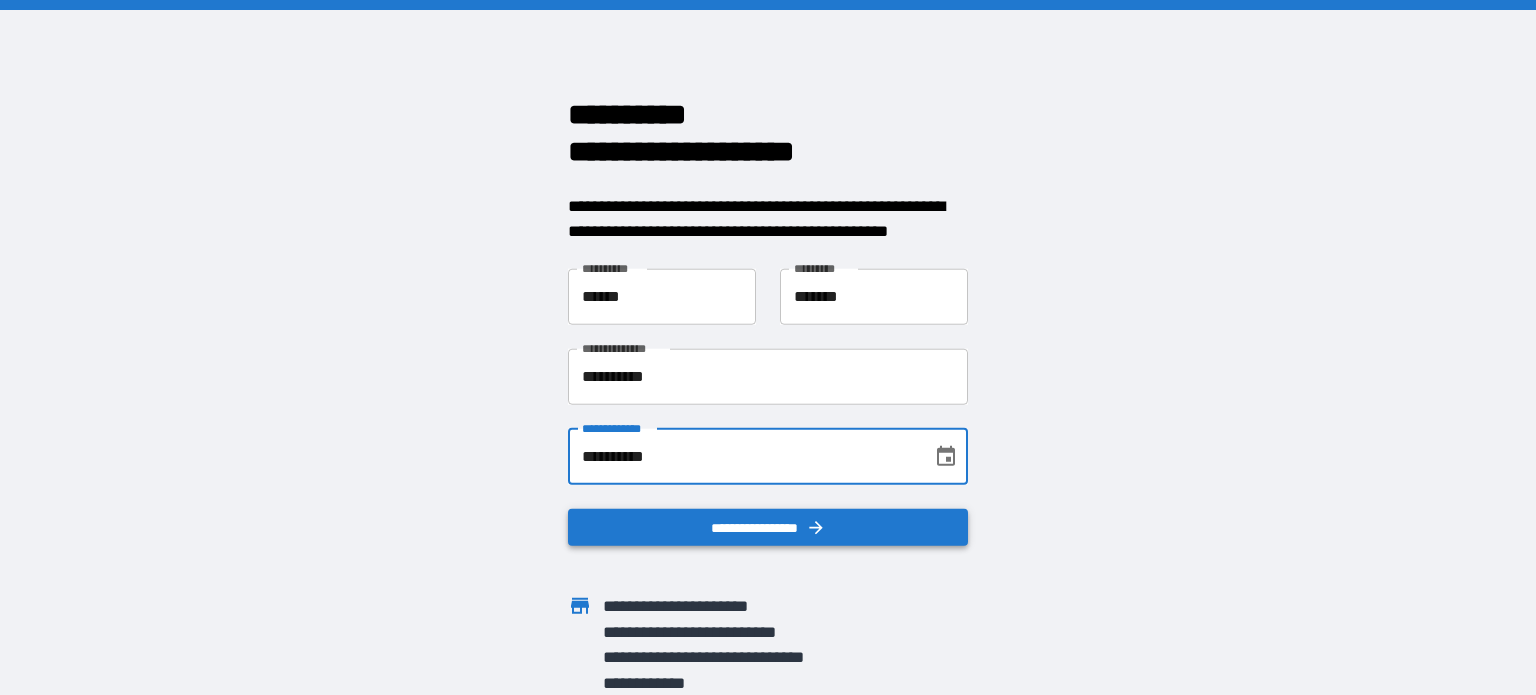 click on "**********" at bounding box center [768, 527] 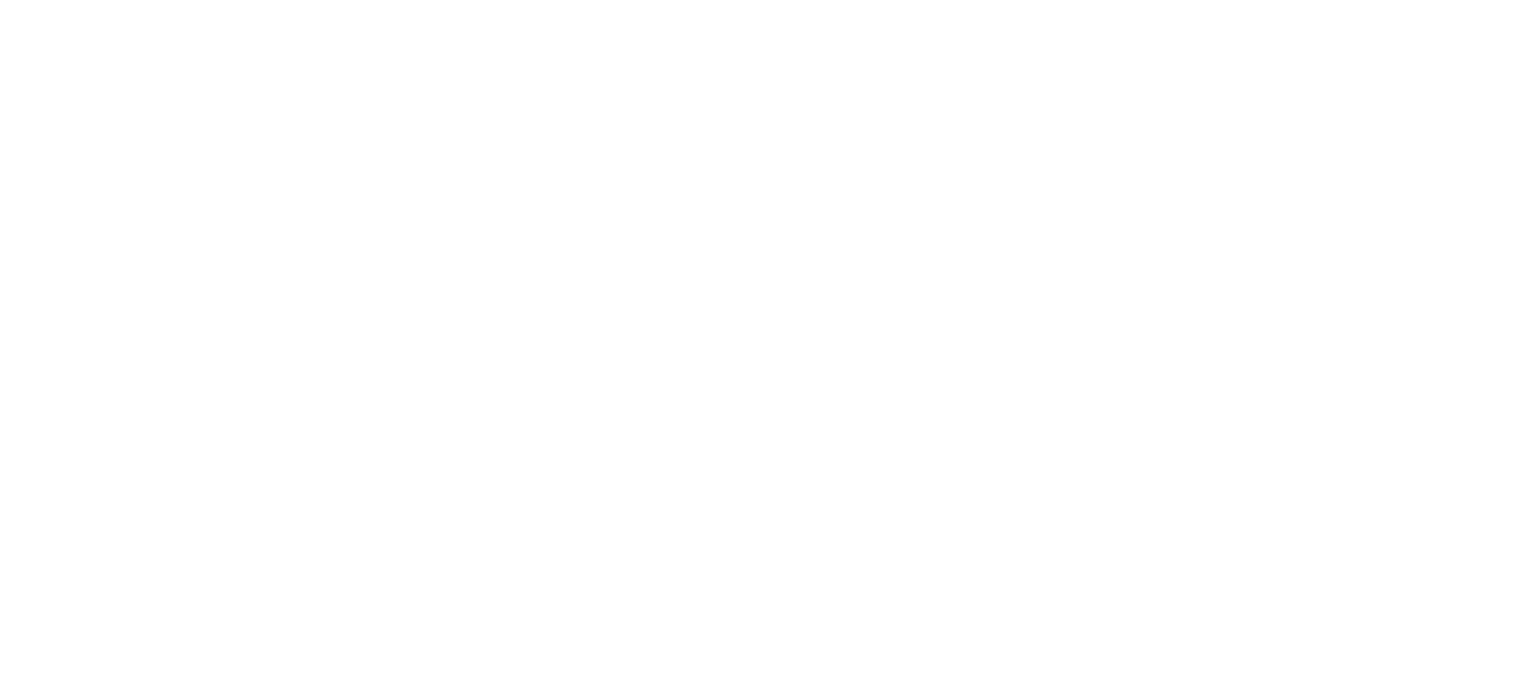 scroll, scrollTop: 0, scrollLeft: 0, axis: both 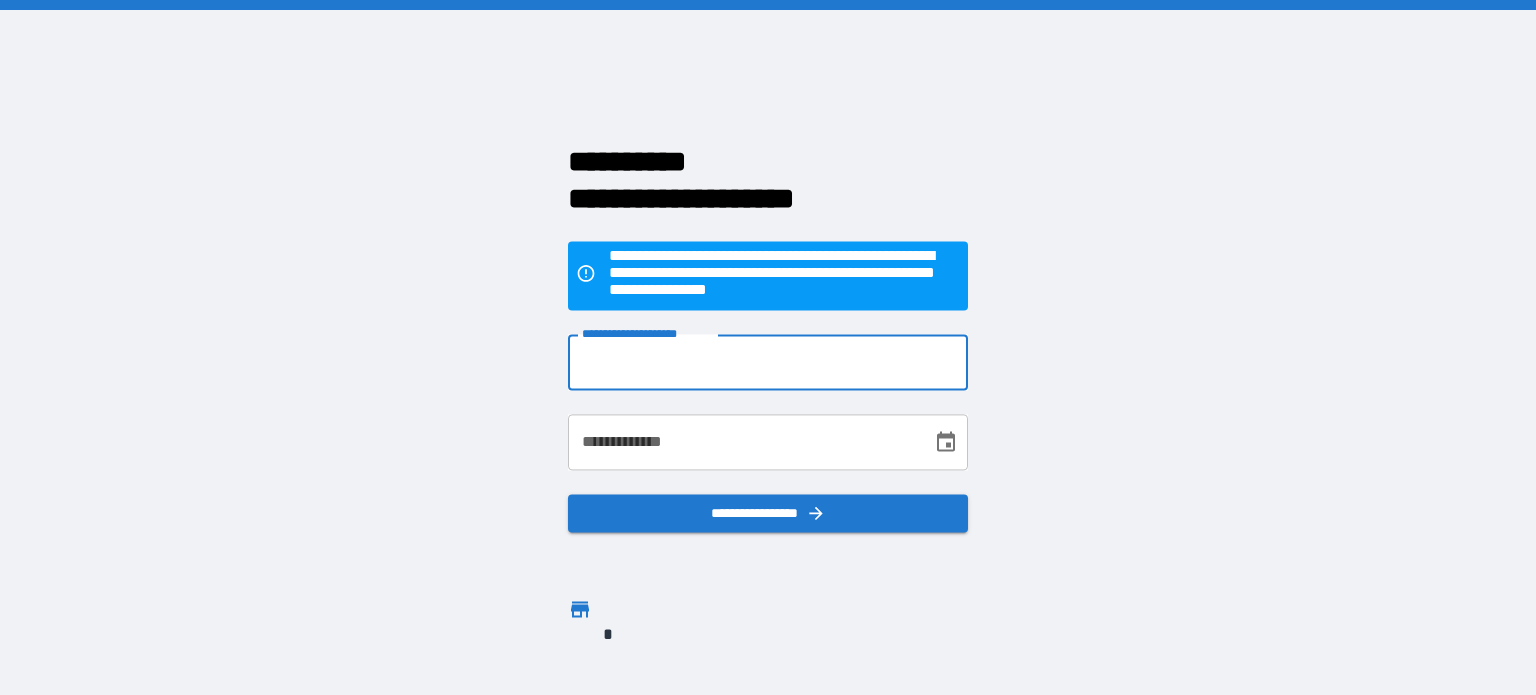 click on "**********" at bounding box center [768, 363] 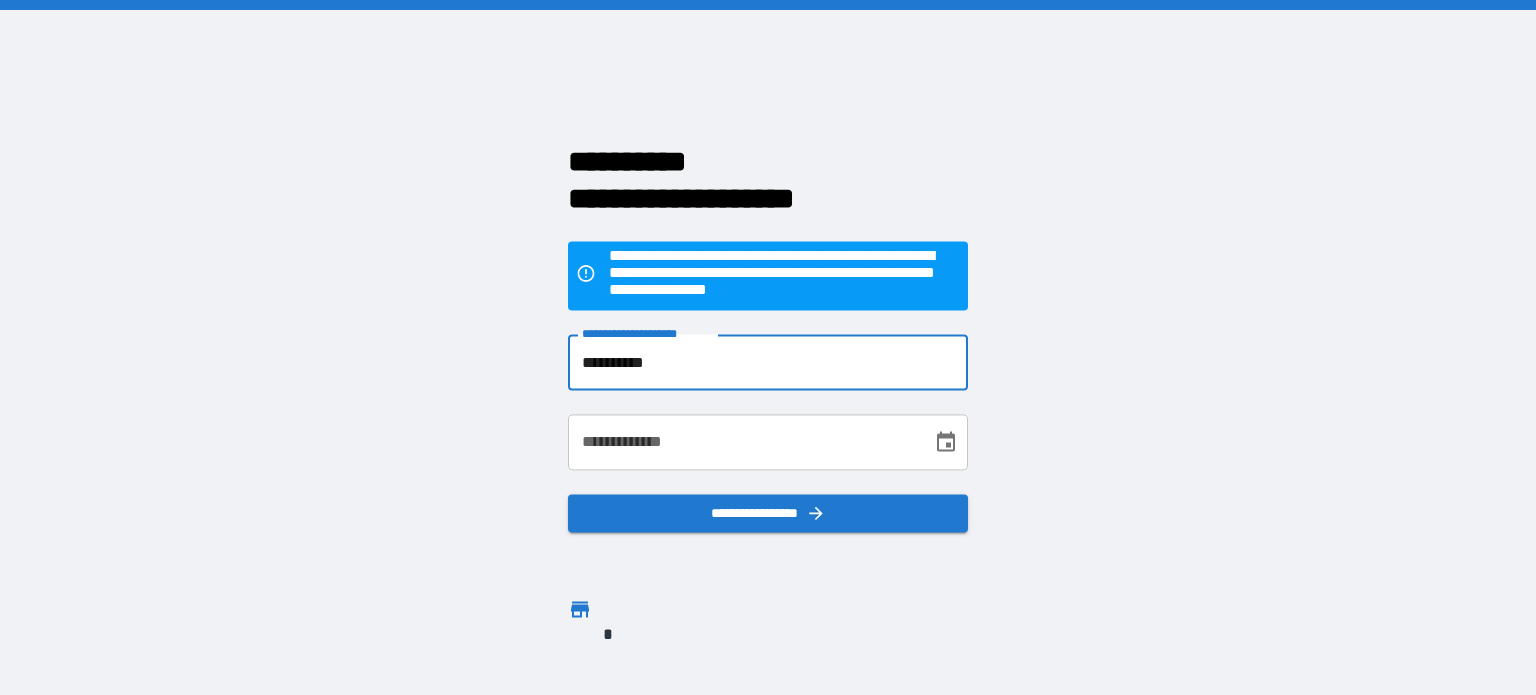type on "**********" 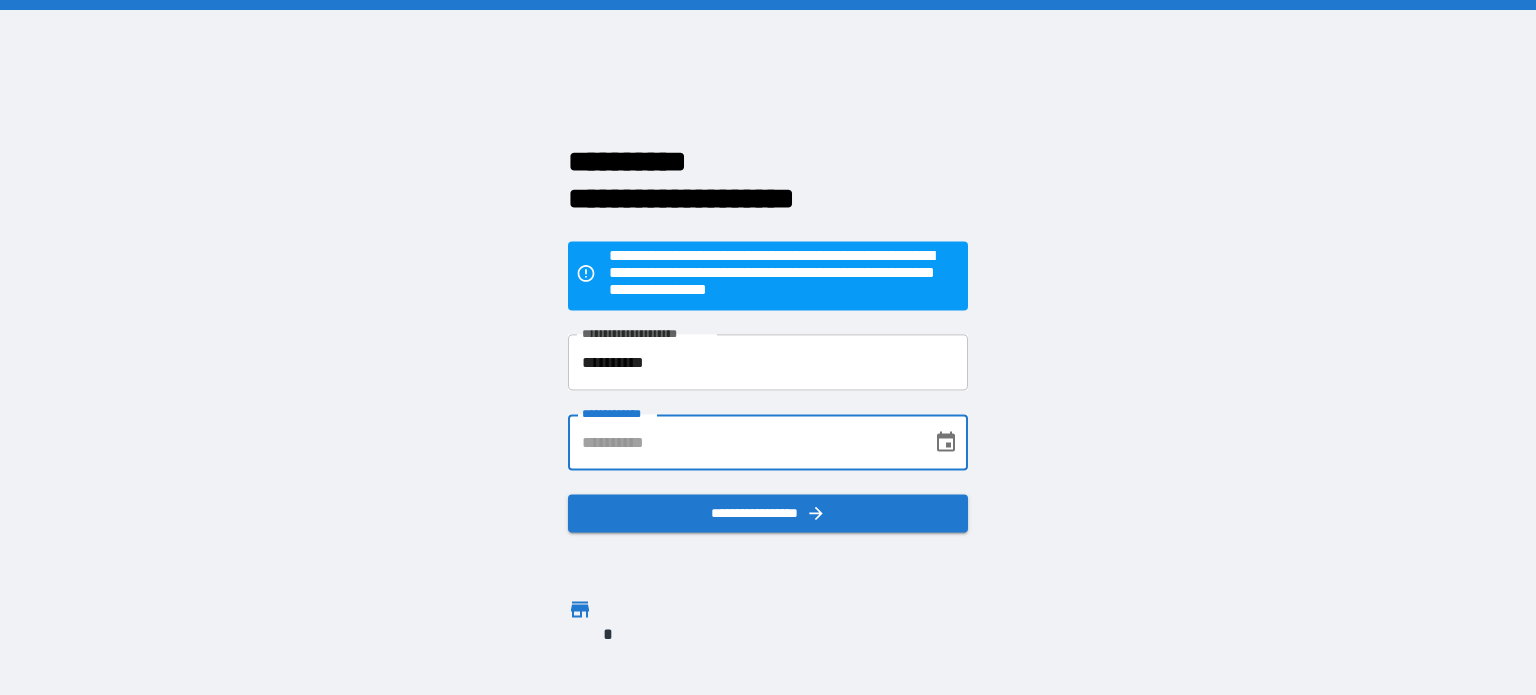 click on "**********" at bounding box center [743, 443] 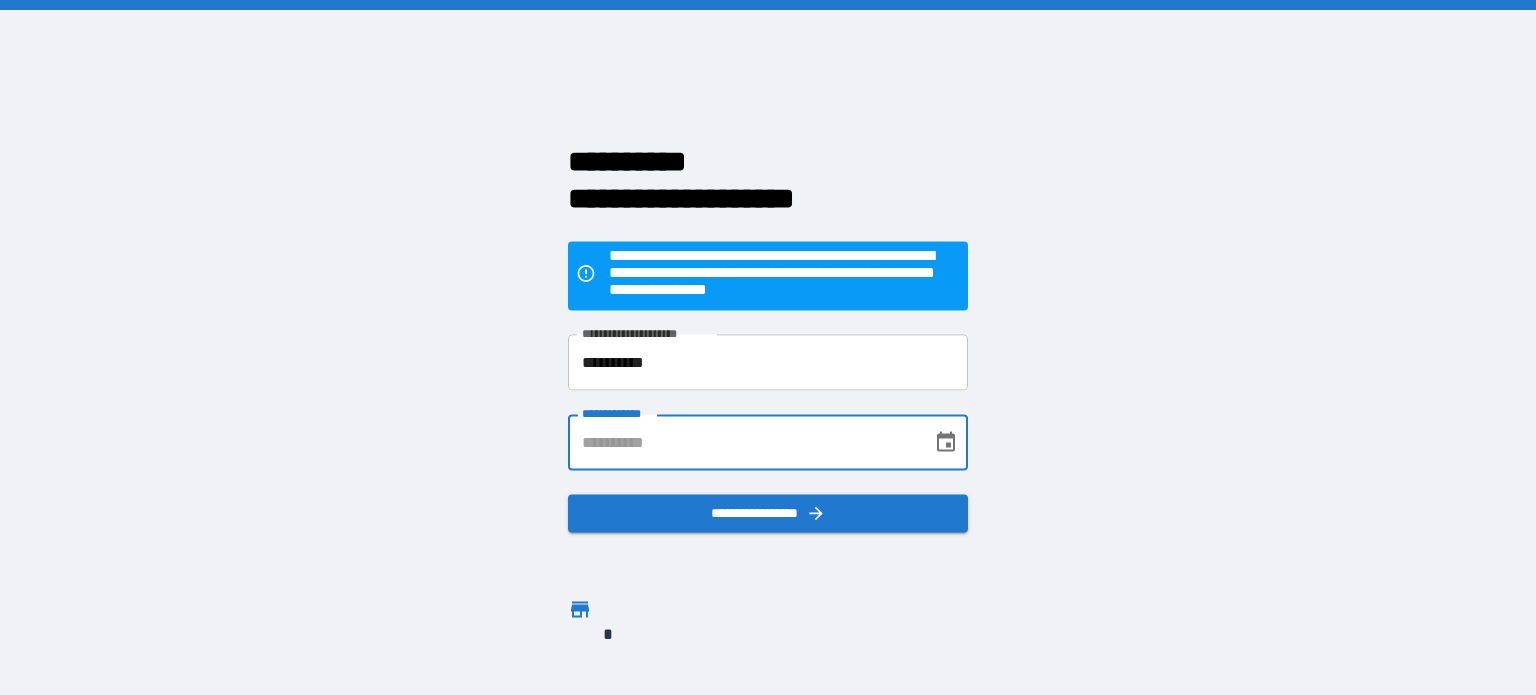 type on "**********" 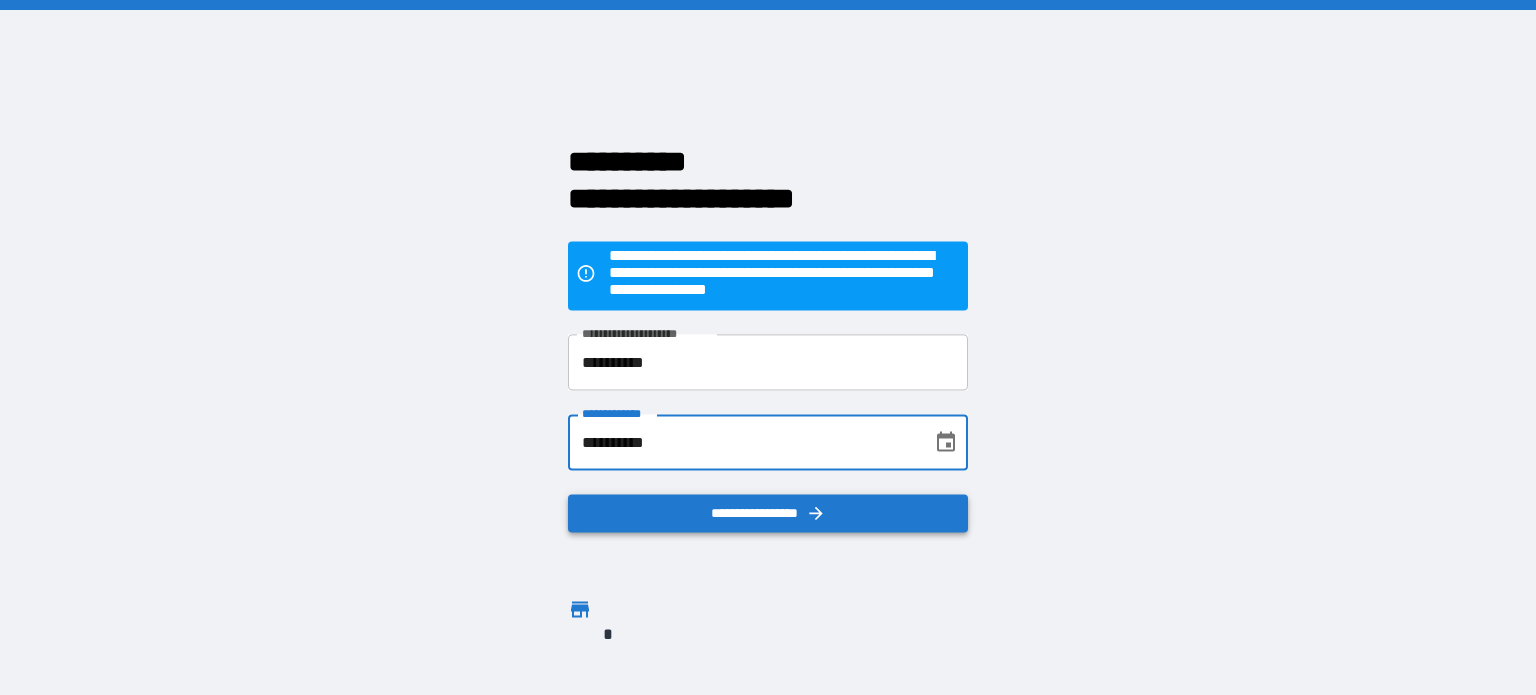 click on "**********" at bounding box center [768, 514] 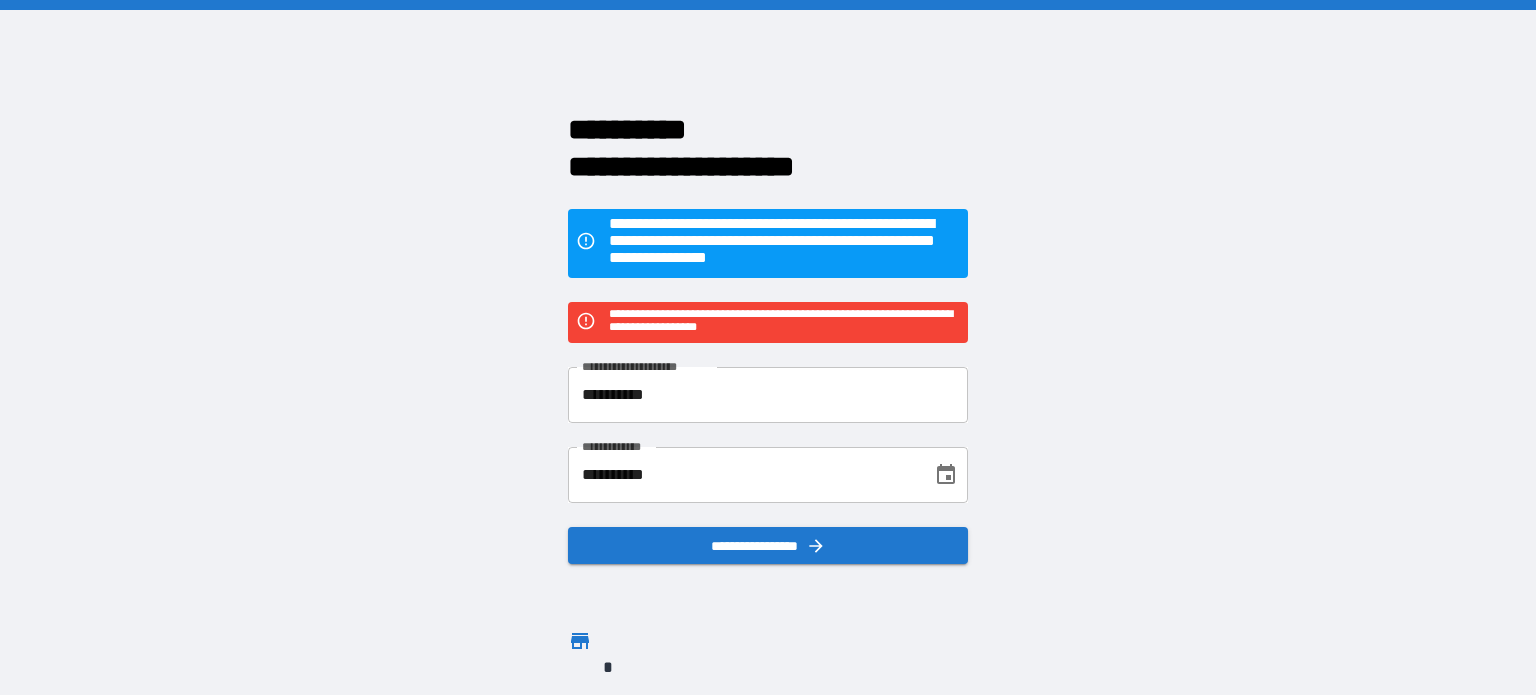 click on "**********" at bounding box center [768, 395] 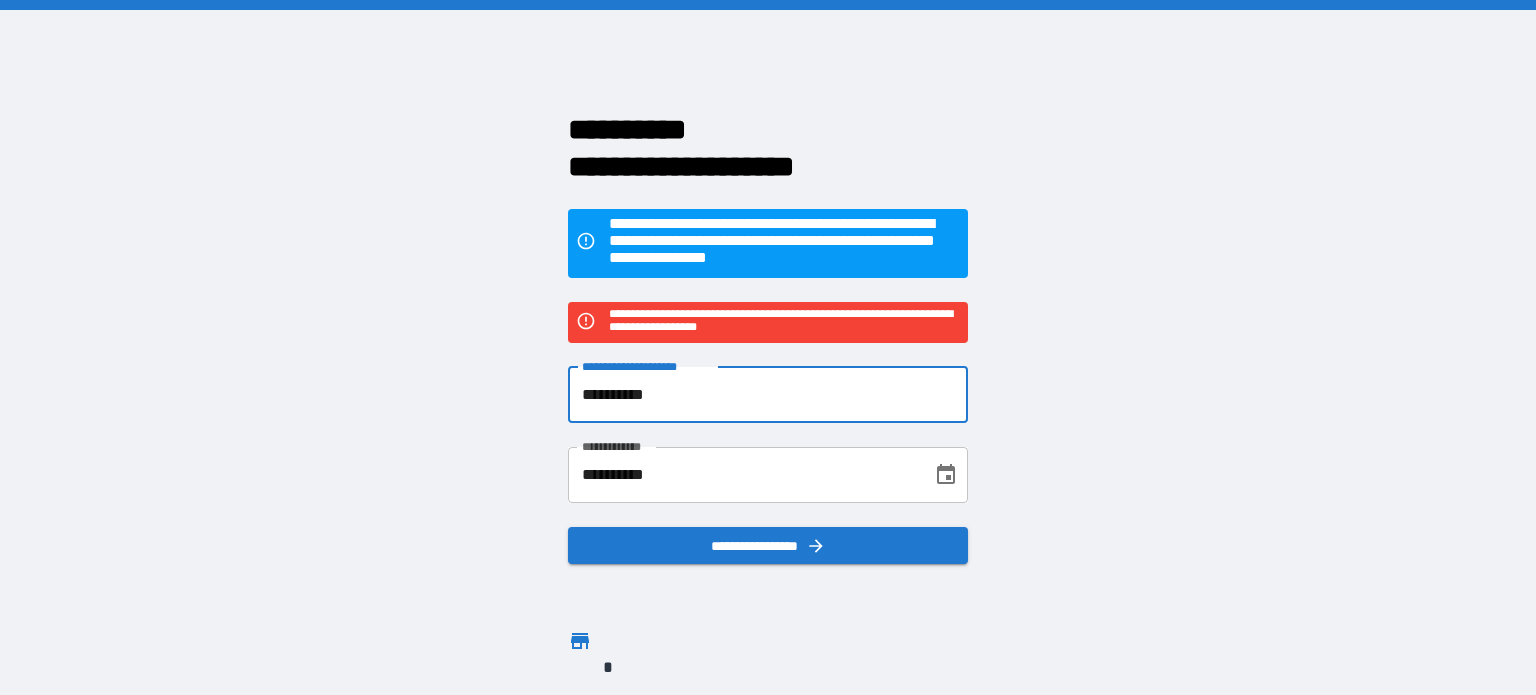 click on "**********" at bounding box center [768, 395] 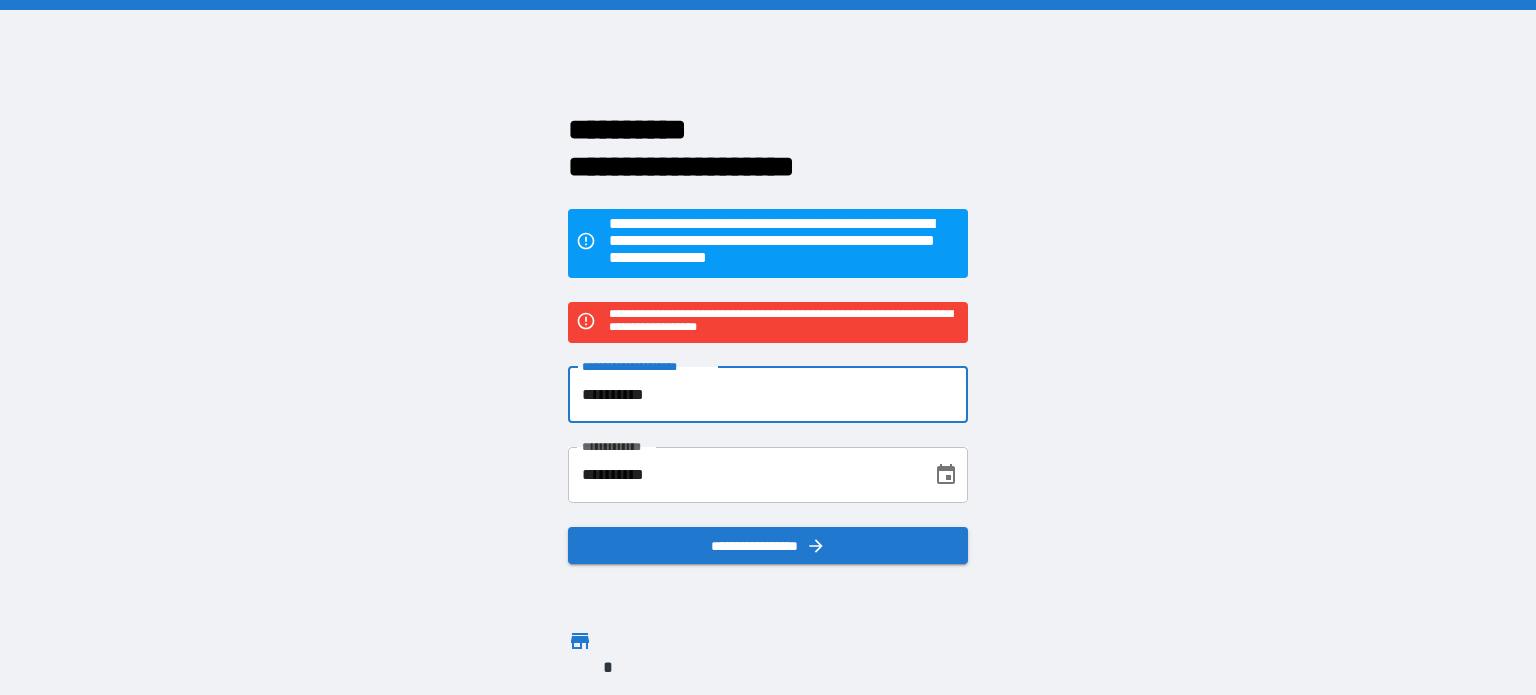 click on "**********" at bounding box center (768, 395) 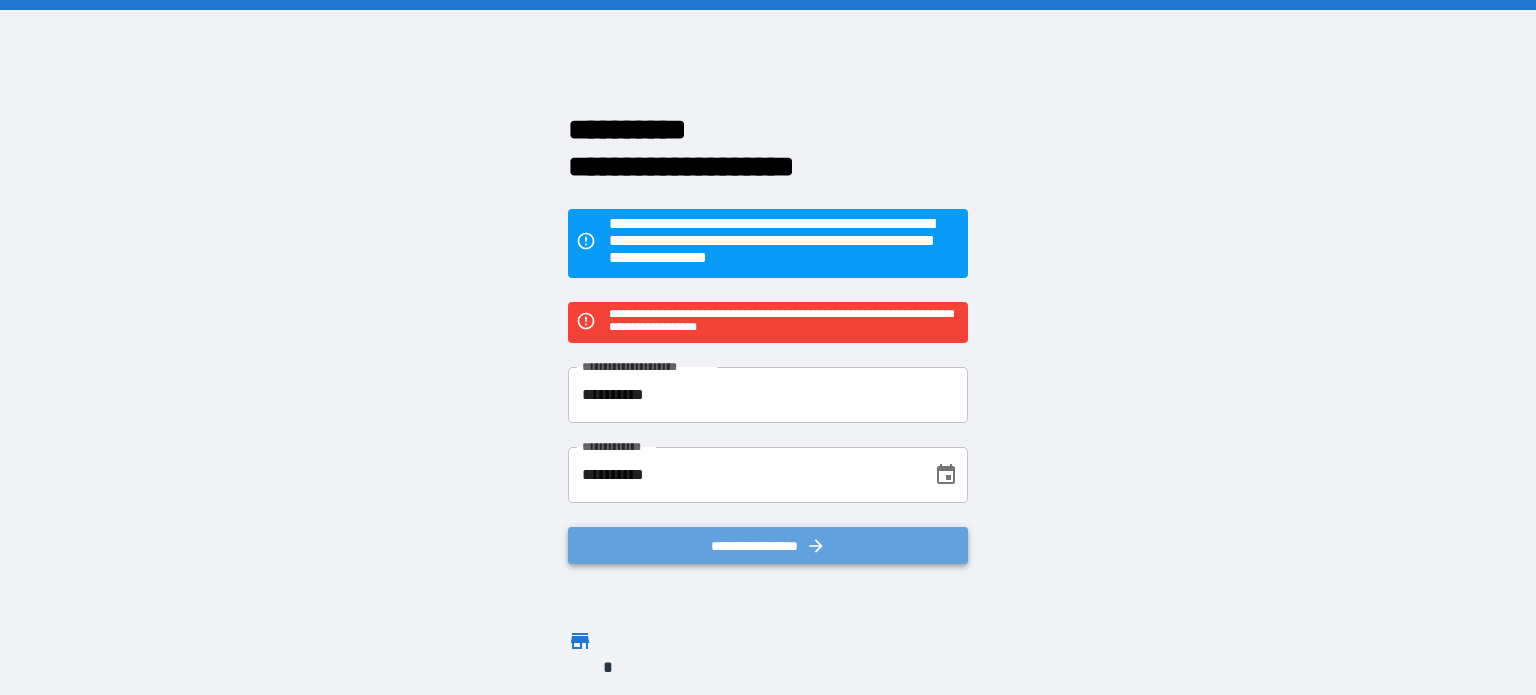 click on "**********" at bounding box center [768, 546] 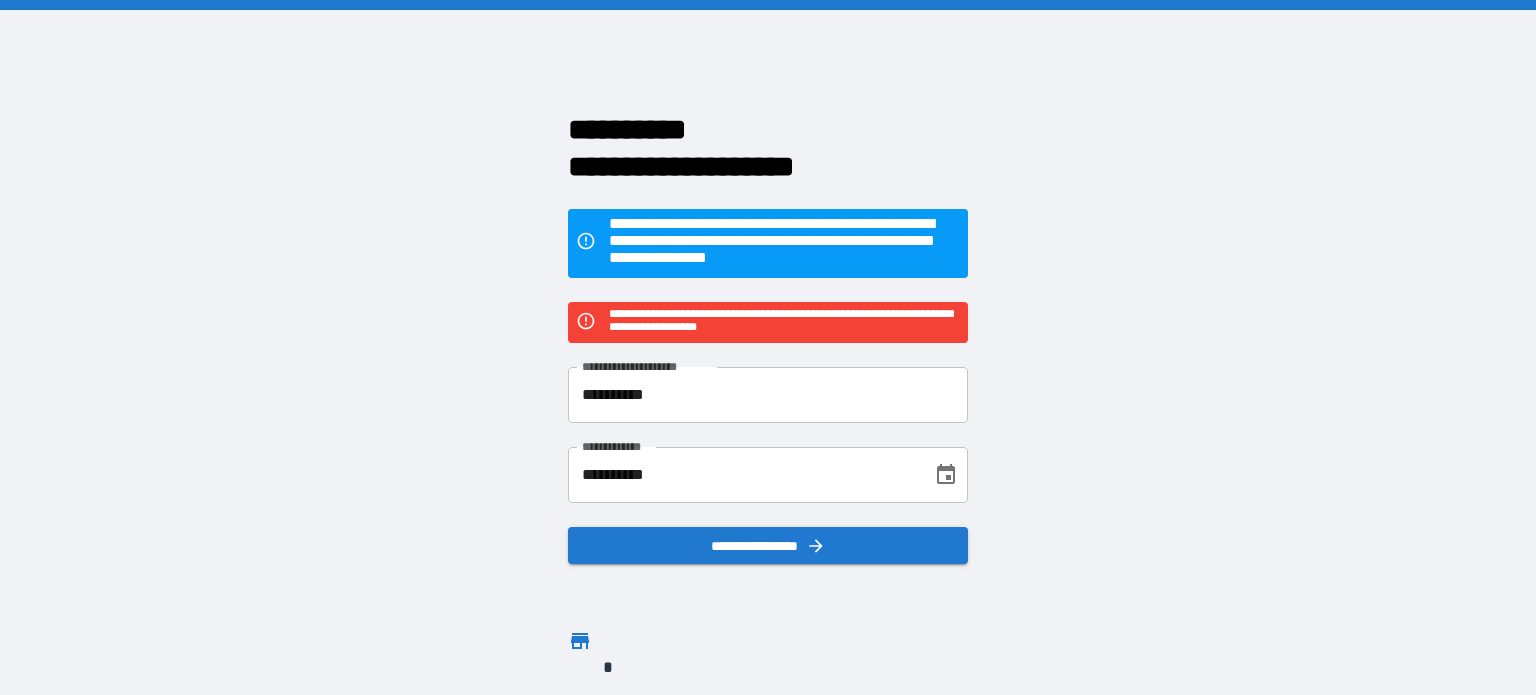 click on "**********" at bounding box center [768, 395] 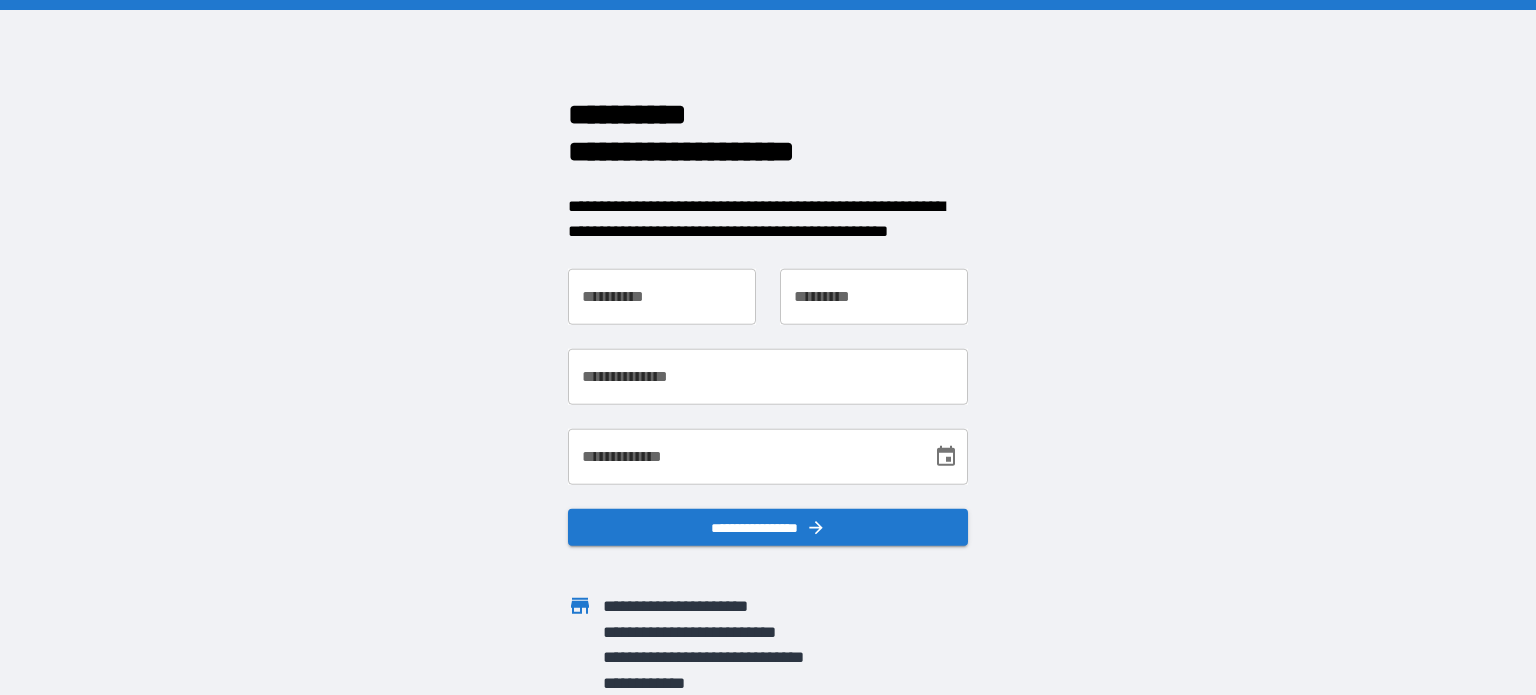 scroll, scrollTop: 0, scrollLeft: 0, axis: both 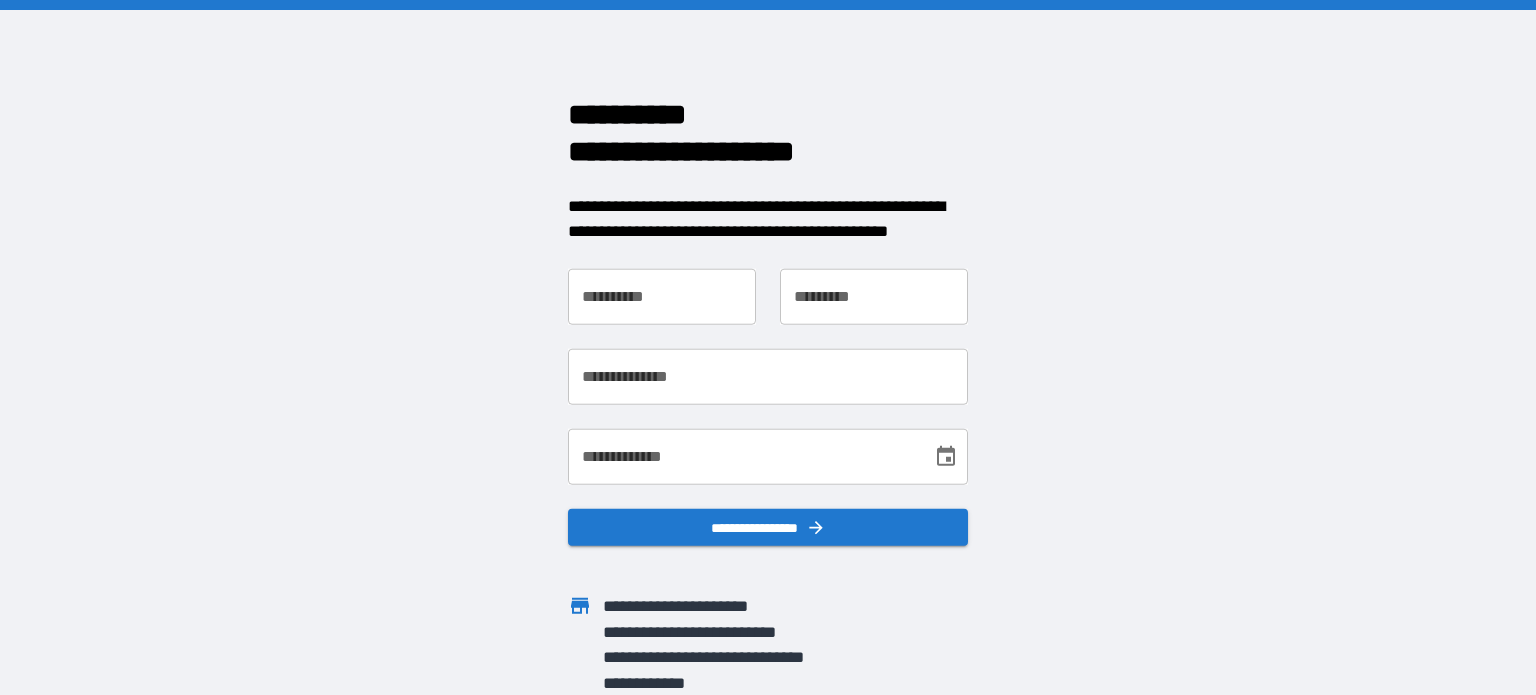 click on "**********" at bounding box center [662, 296] 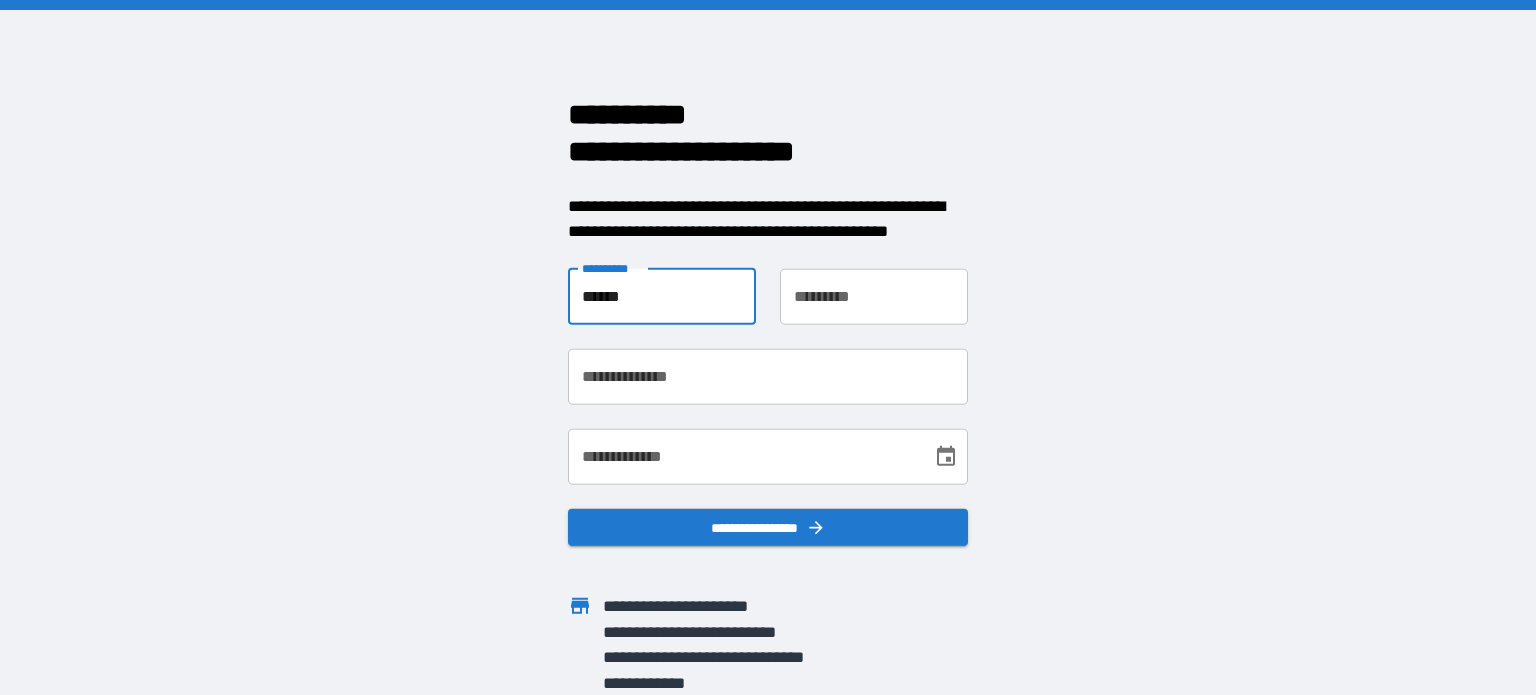 type on "******" 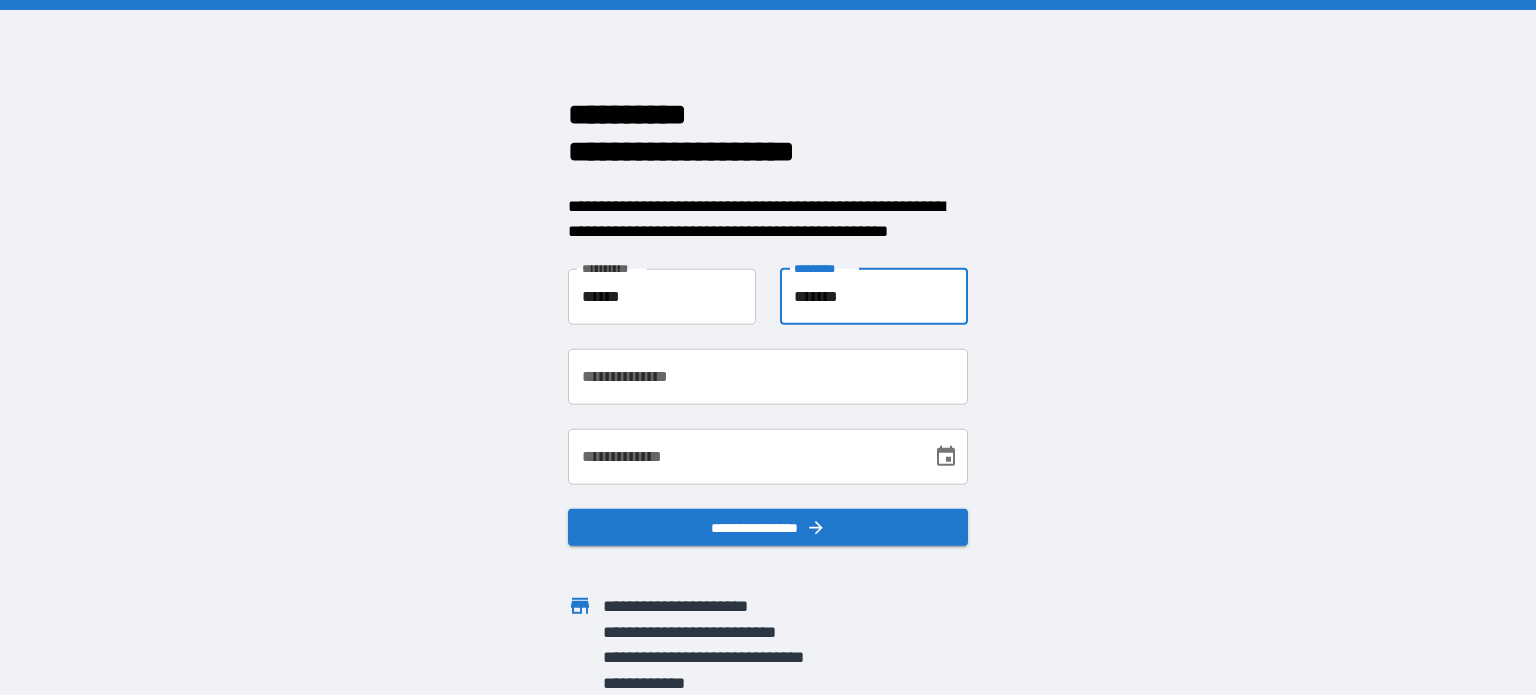 type on "*******" 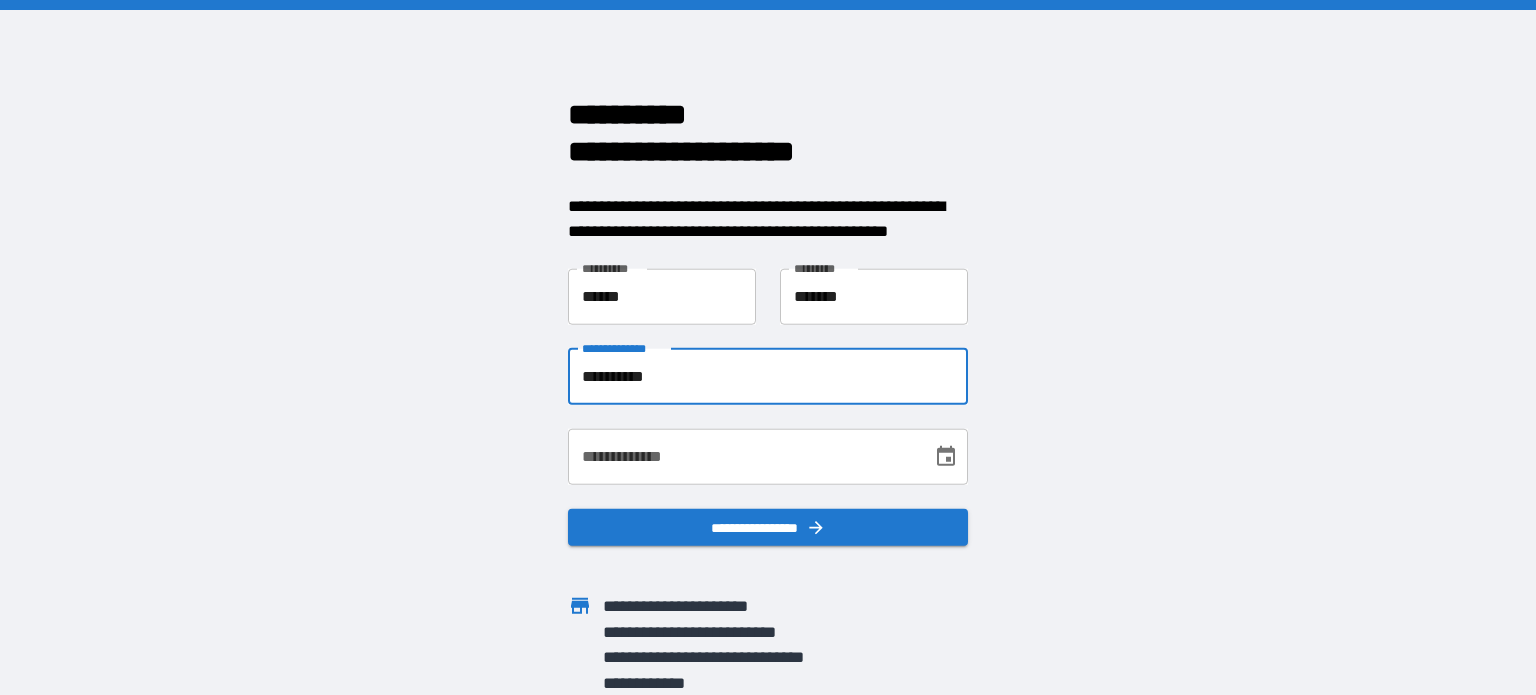 type on "**********" 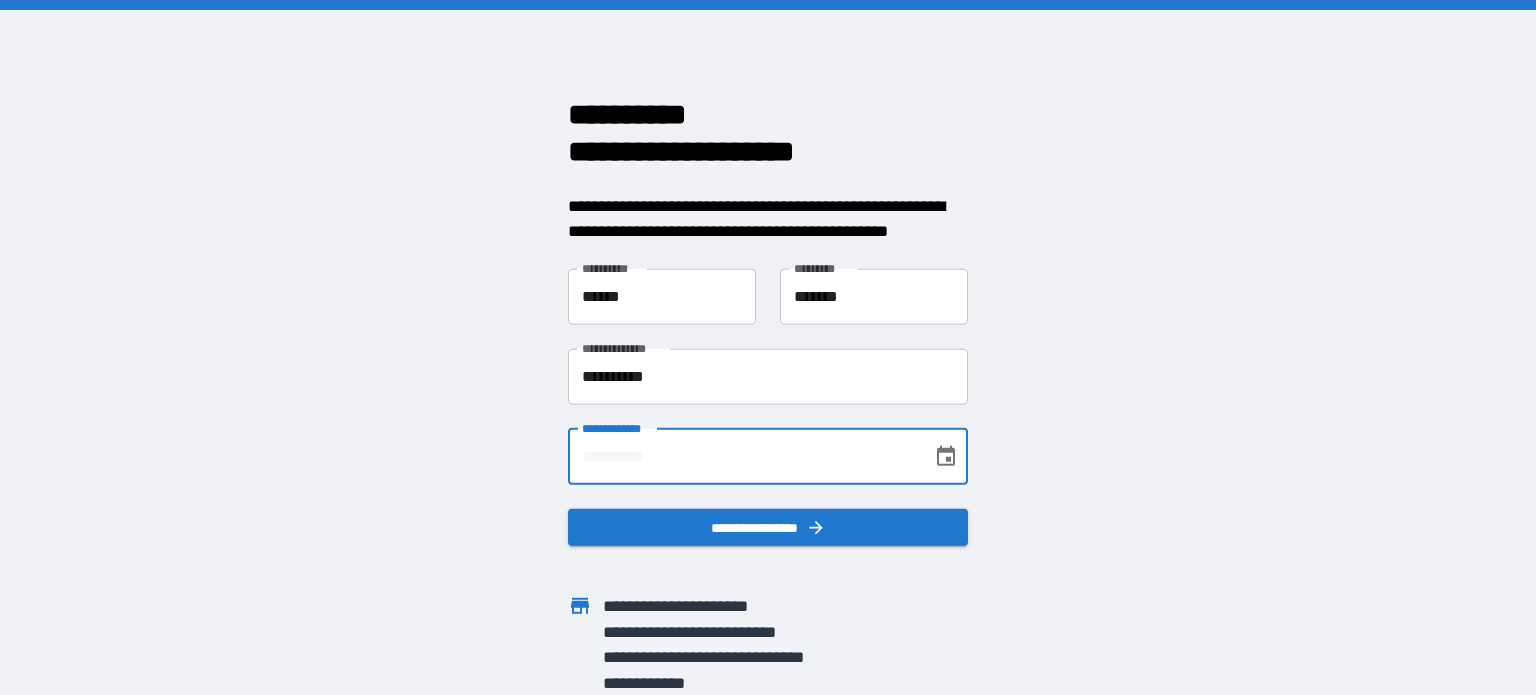 type on "**********" 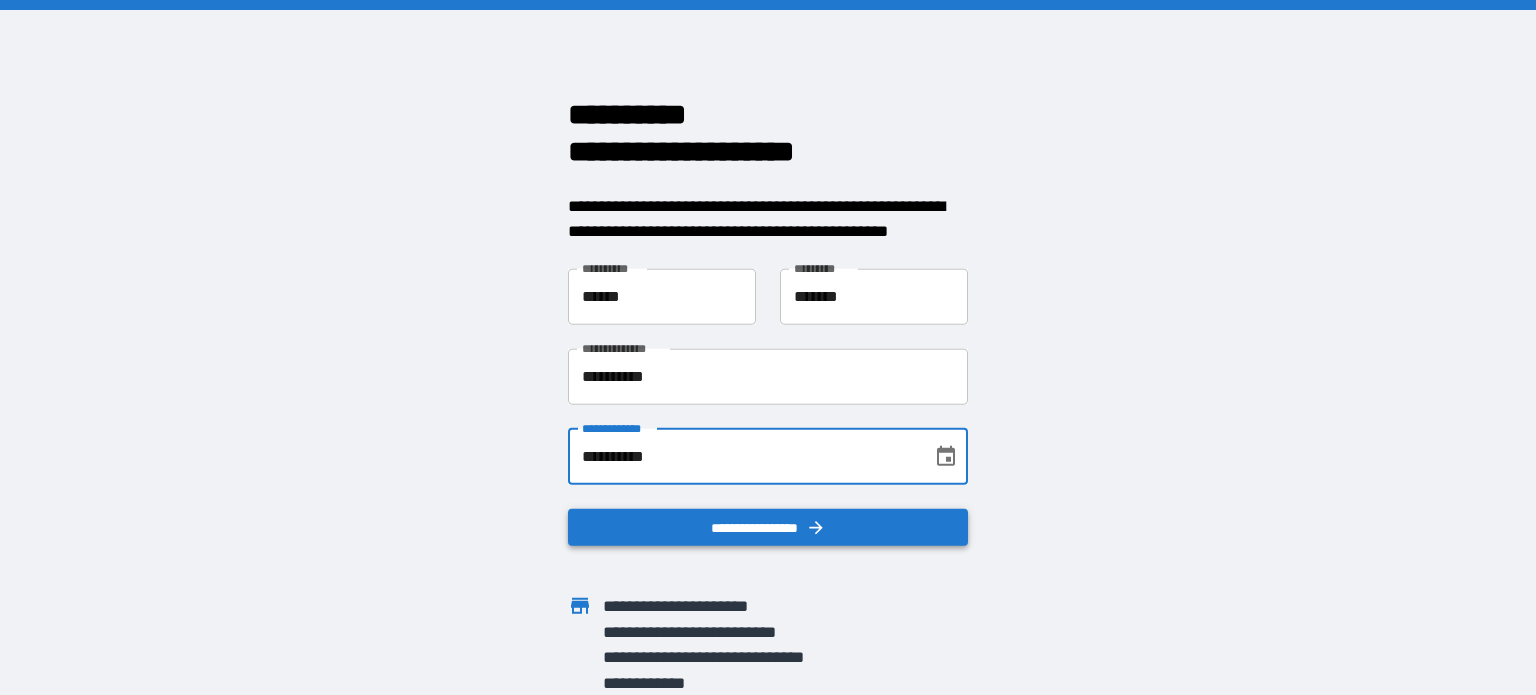 drag, startPoint x: 764, startPoint y: 483, endPoint x: 732, endPoint y: 523, distance: 51.224995 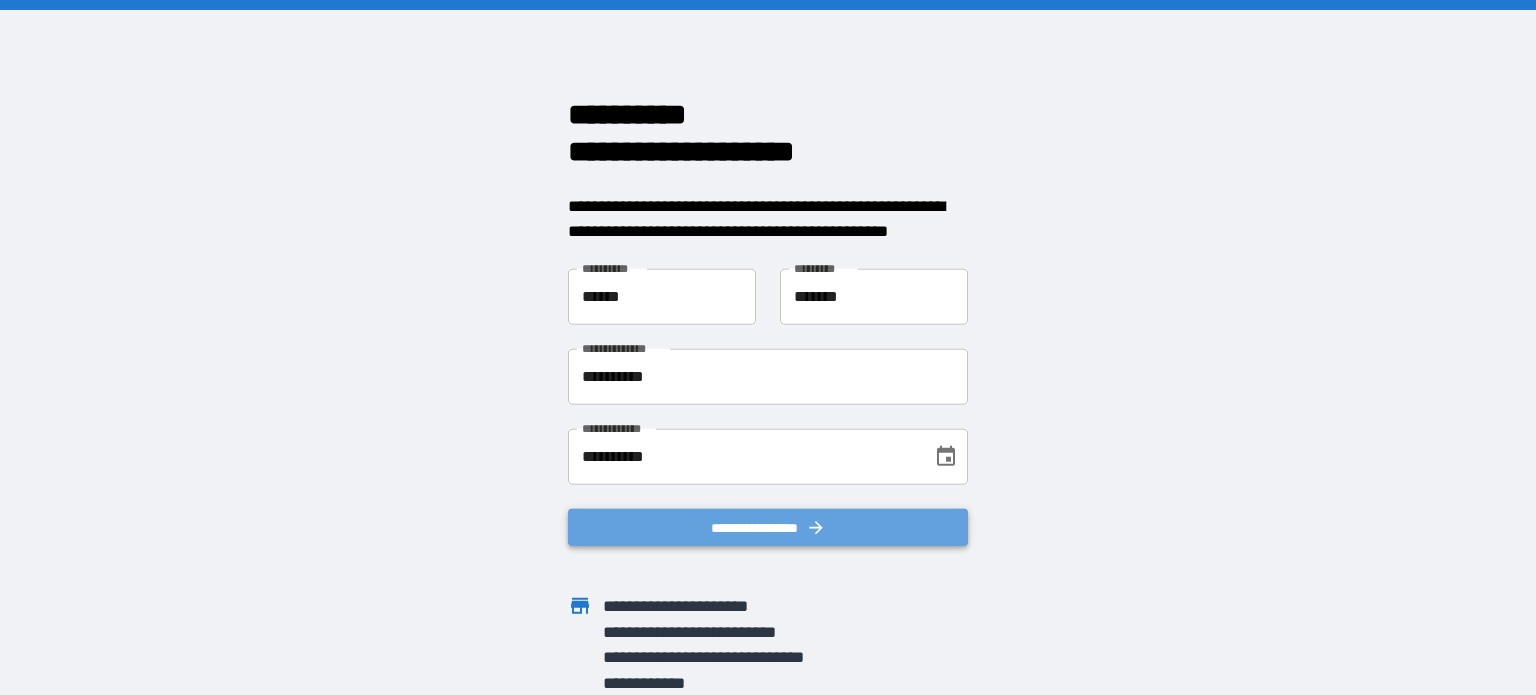 click on "**********" at bounding box center (768, 527) 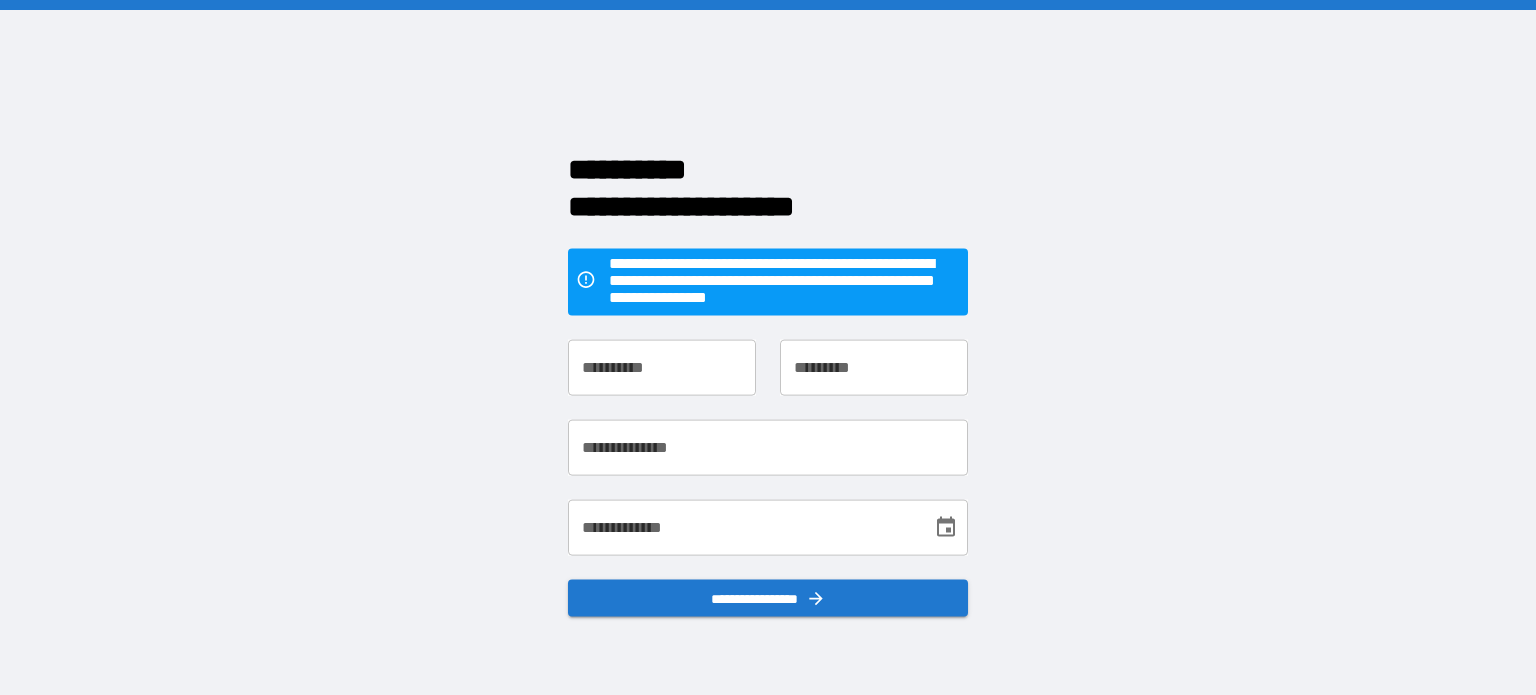 scroll, scrollTop: 0, scrollLeft: 0, axis: both 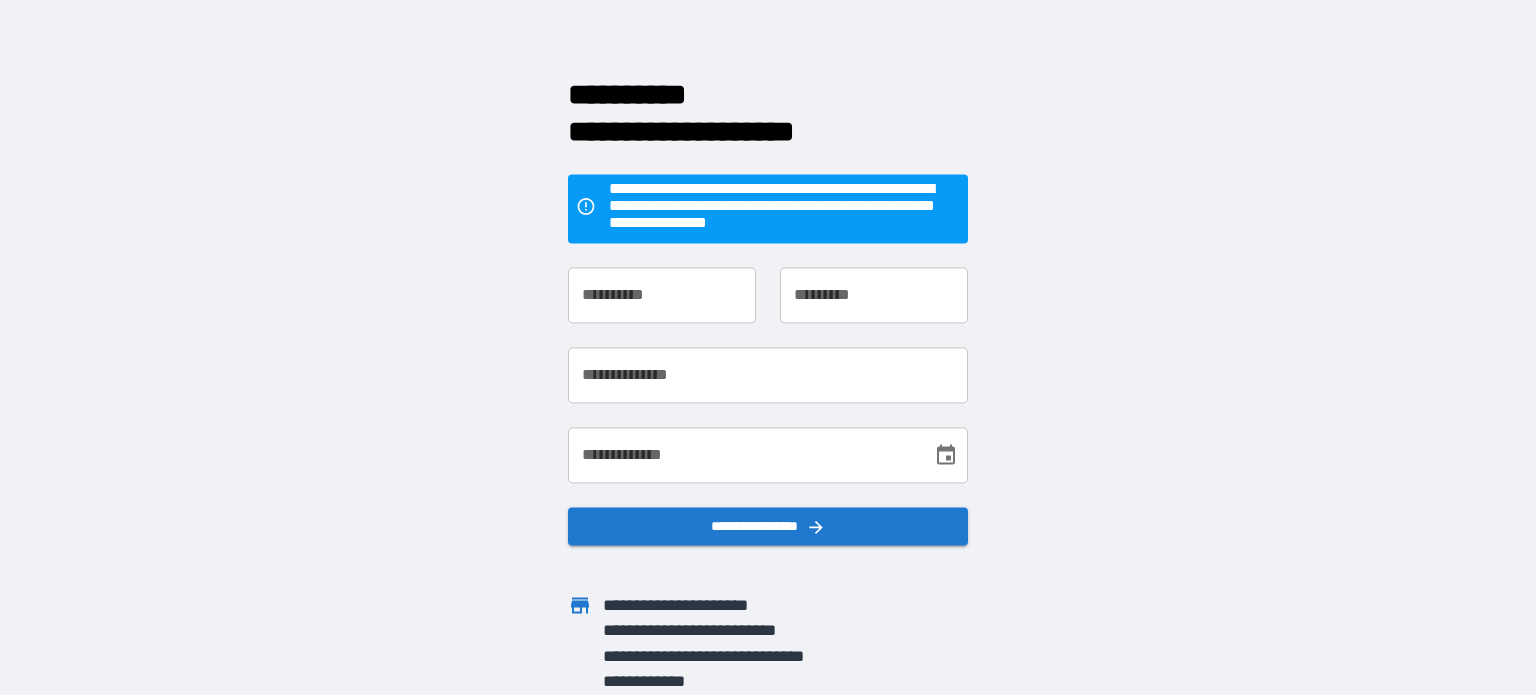 click on "**********" at bounding box center [662, 296] 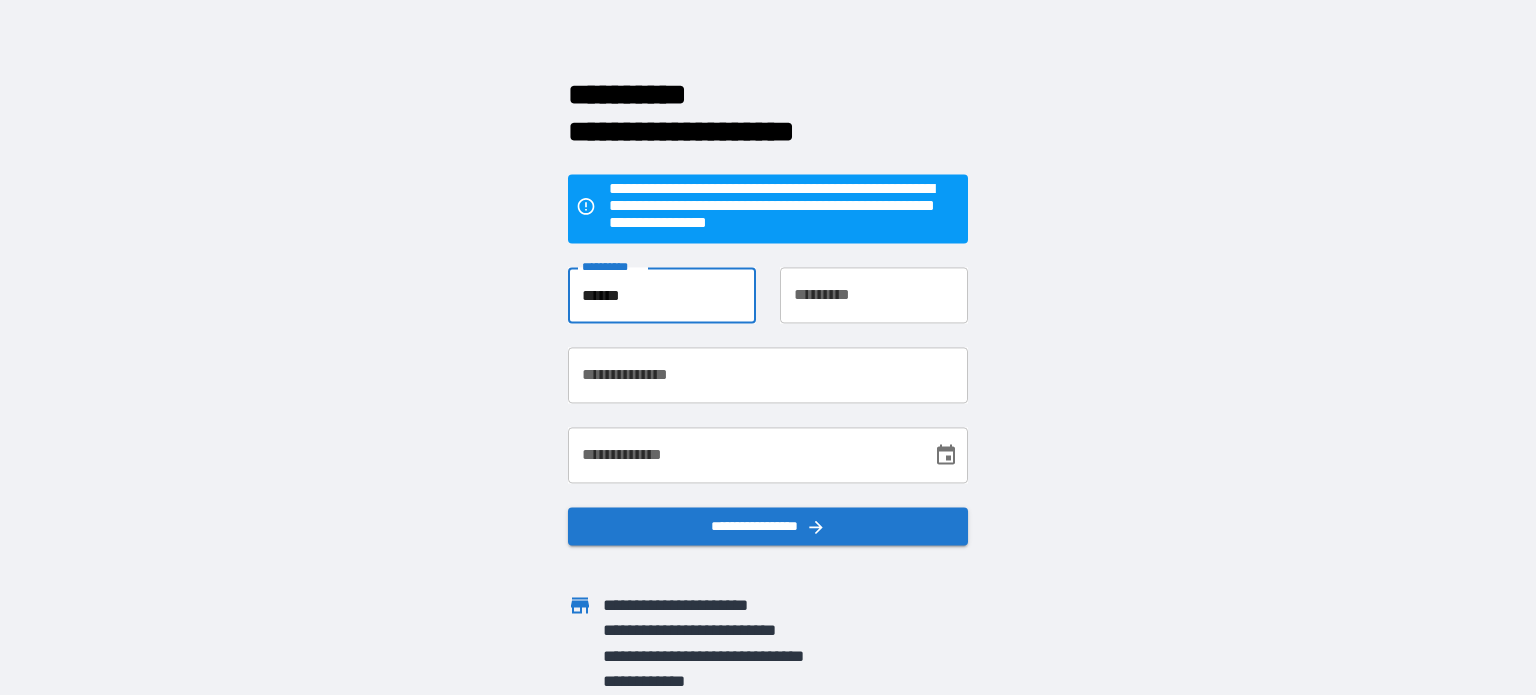 type on "******" 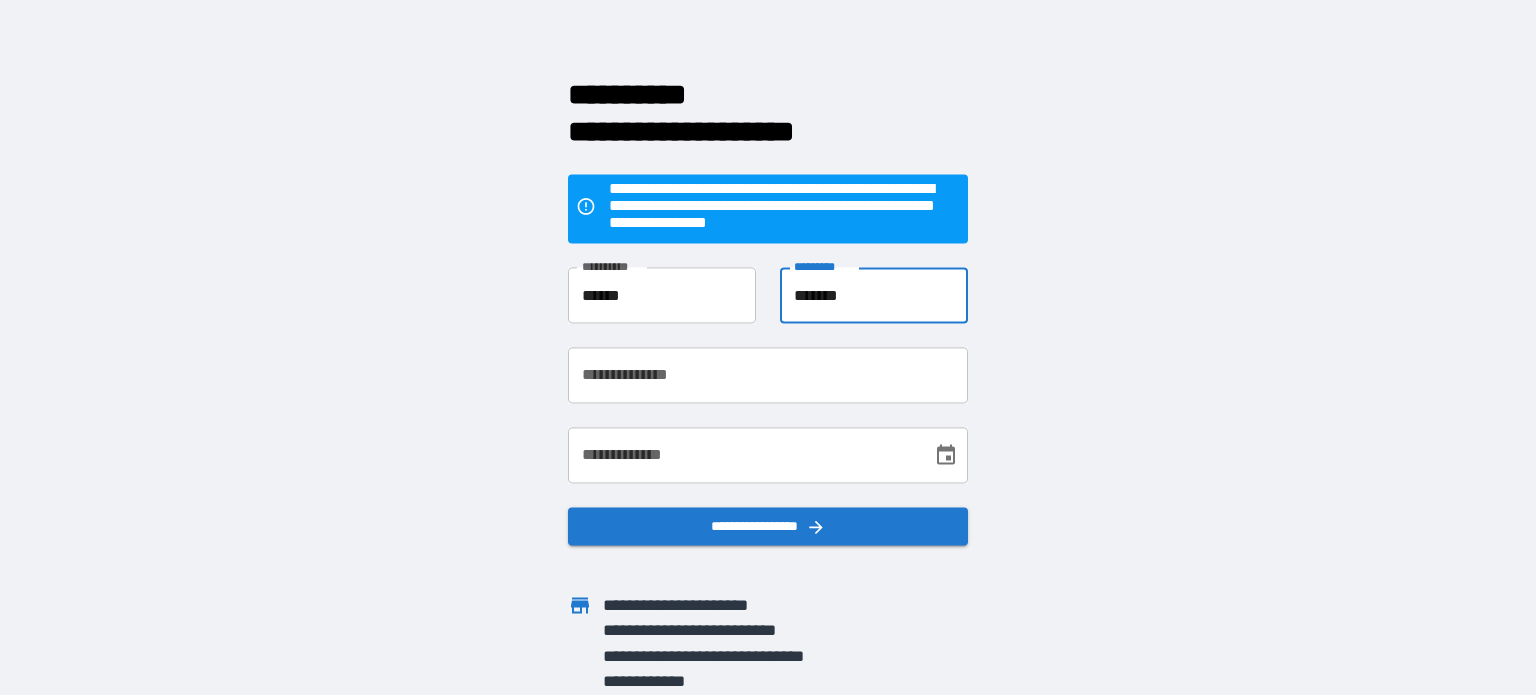 type on "*******" 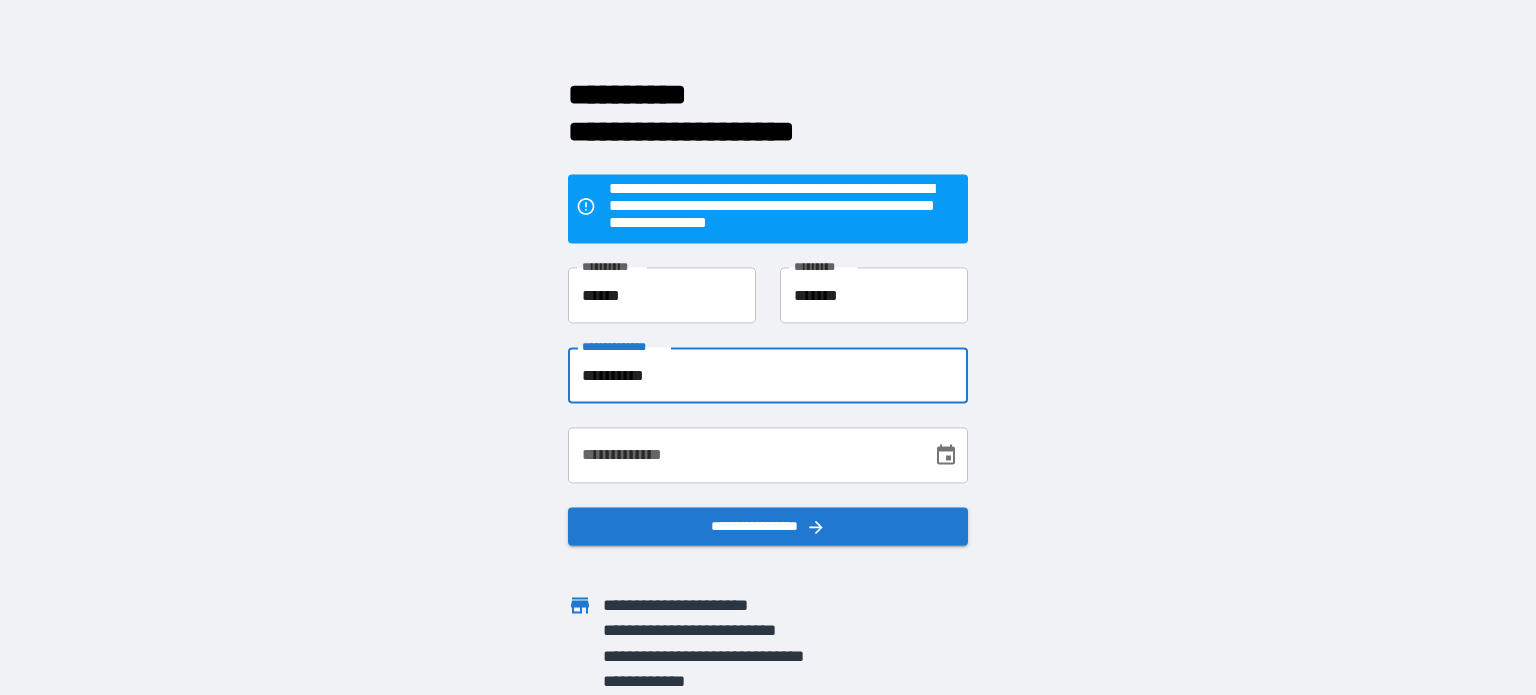 type on "**********" 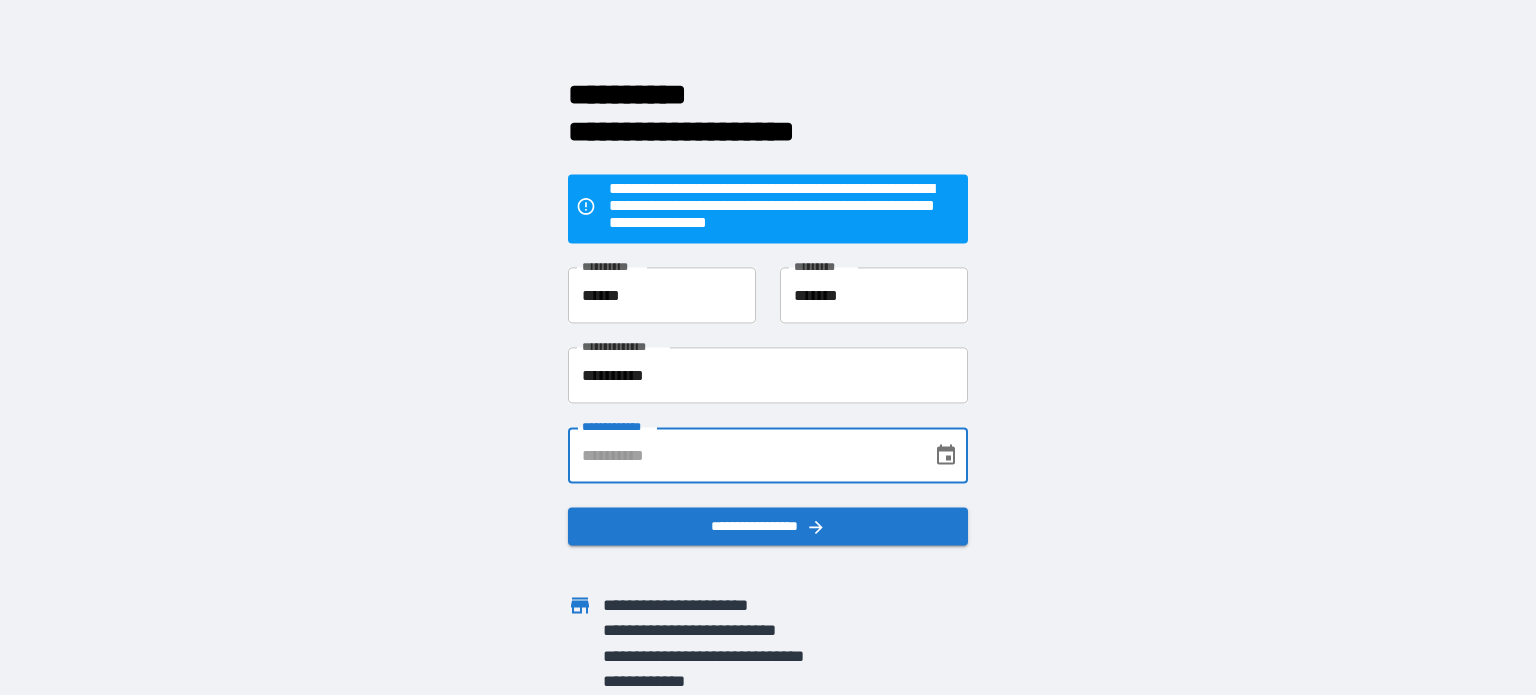 click on "**********" at bounding box center [743, 456] 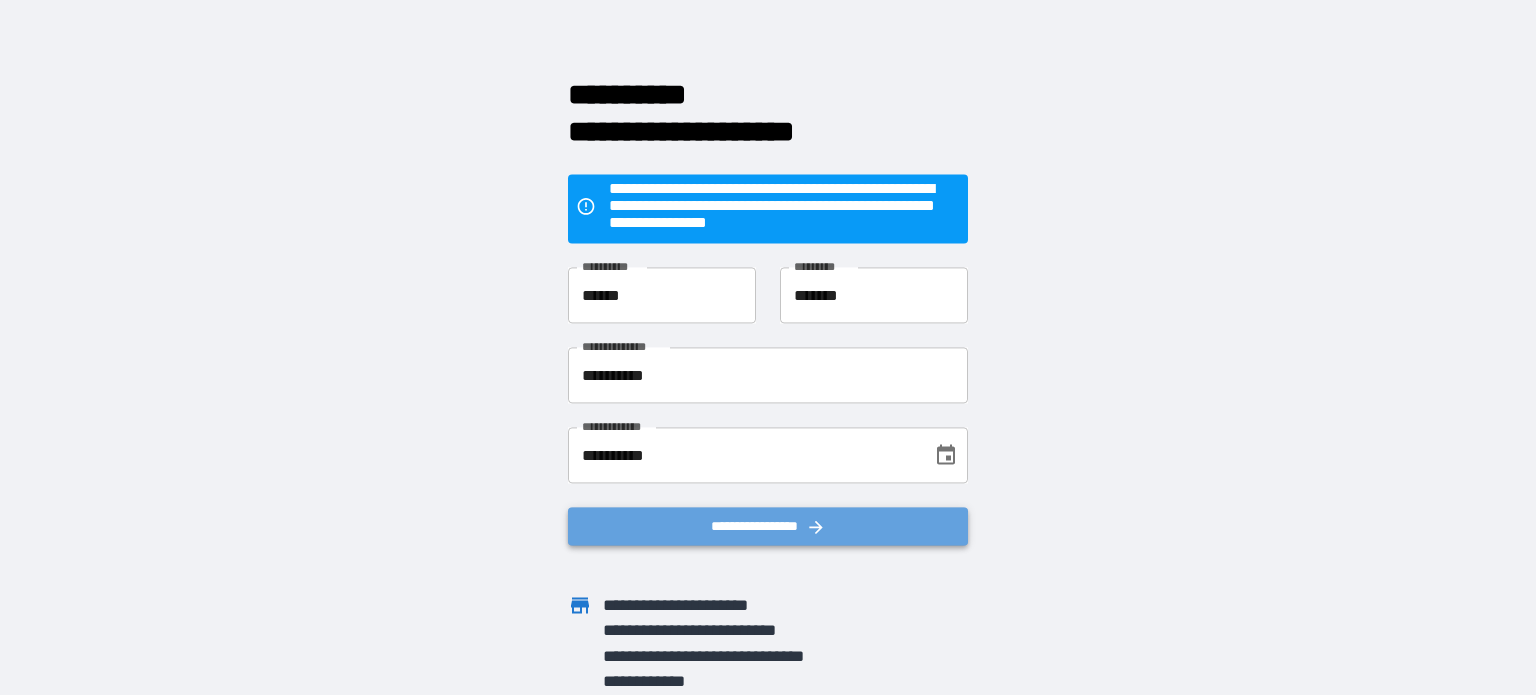 click on "**********" at bounding box center [768, 527] 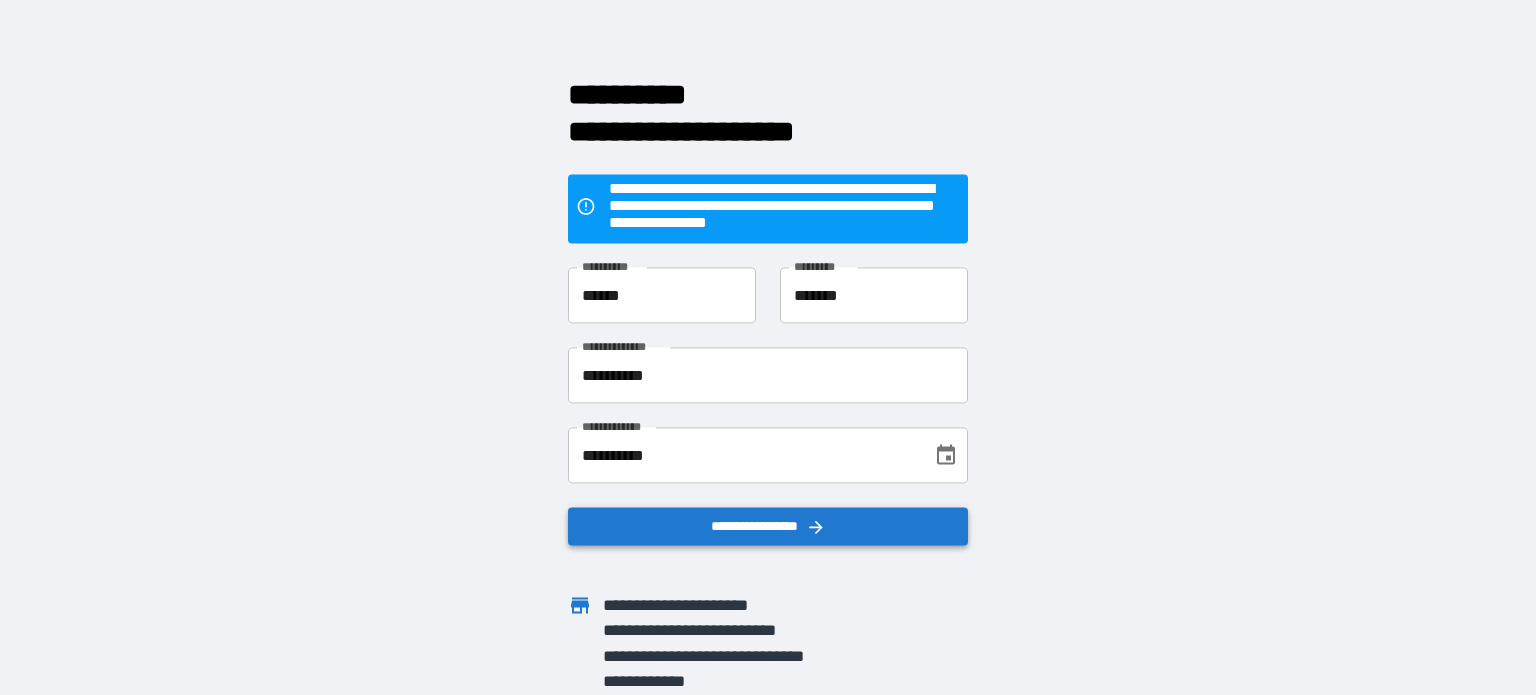 scroll, scrollTop: 0, scrollLeft: 0, axis: both 